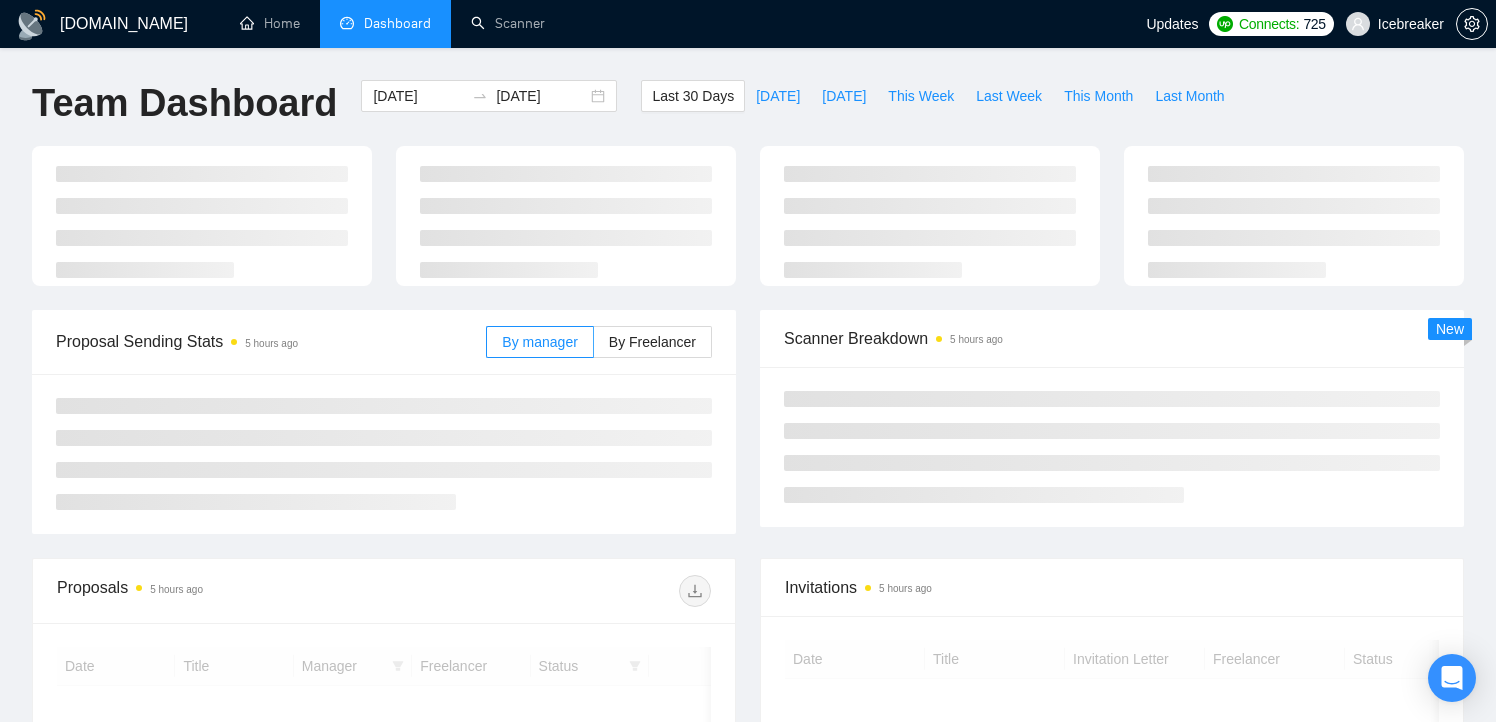 scroll, scrollTop: 0, scrollLeft: 0, axis: both 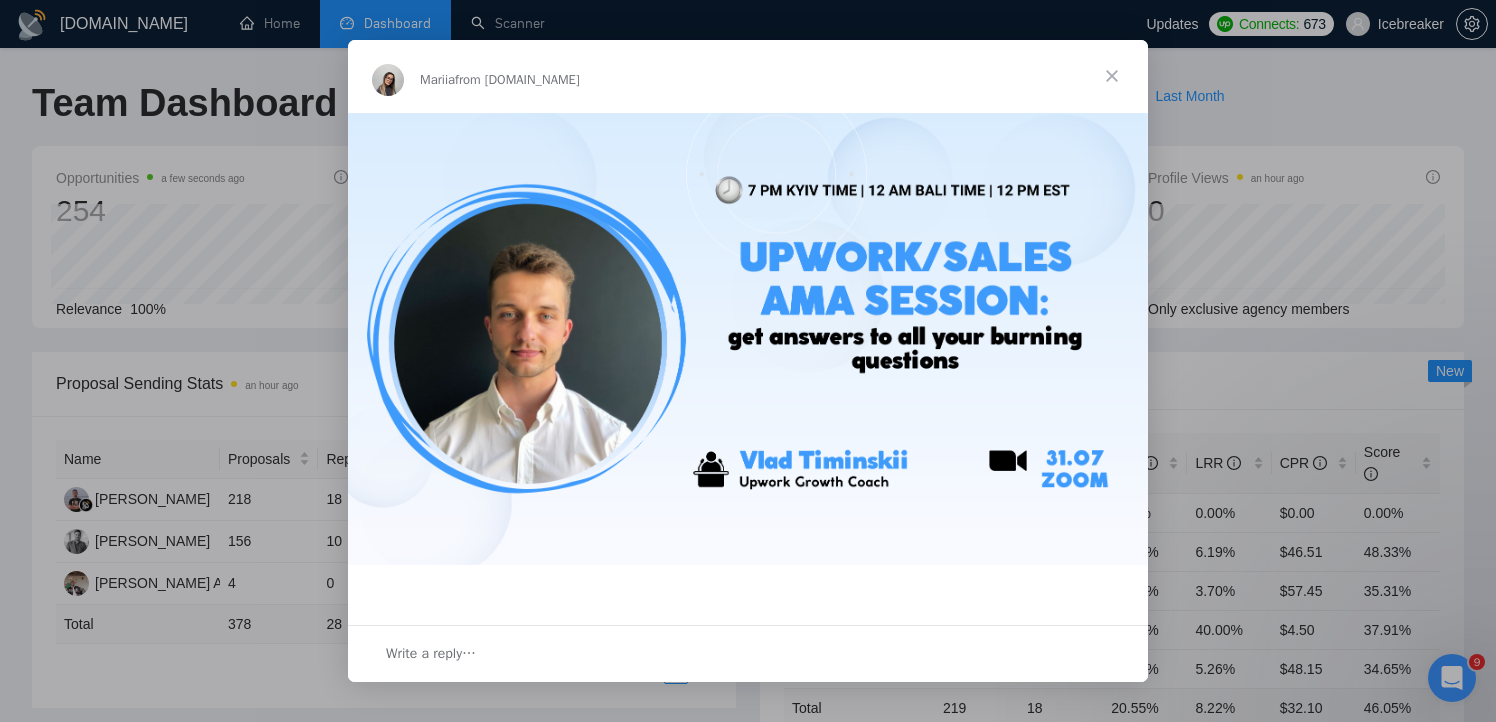 click at bounding box center [1112, 76] 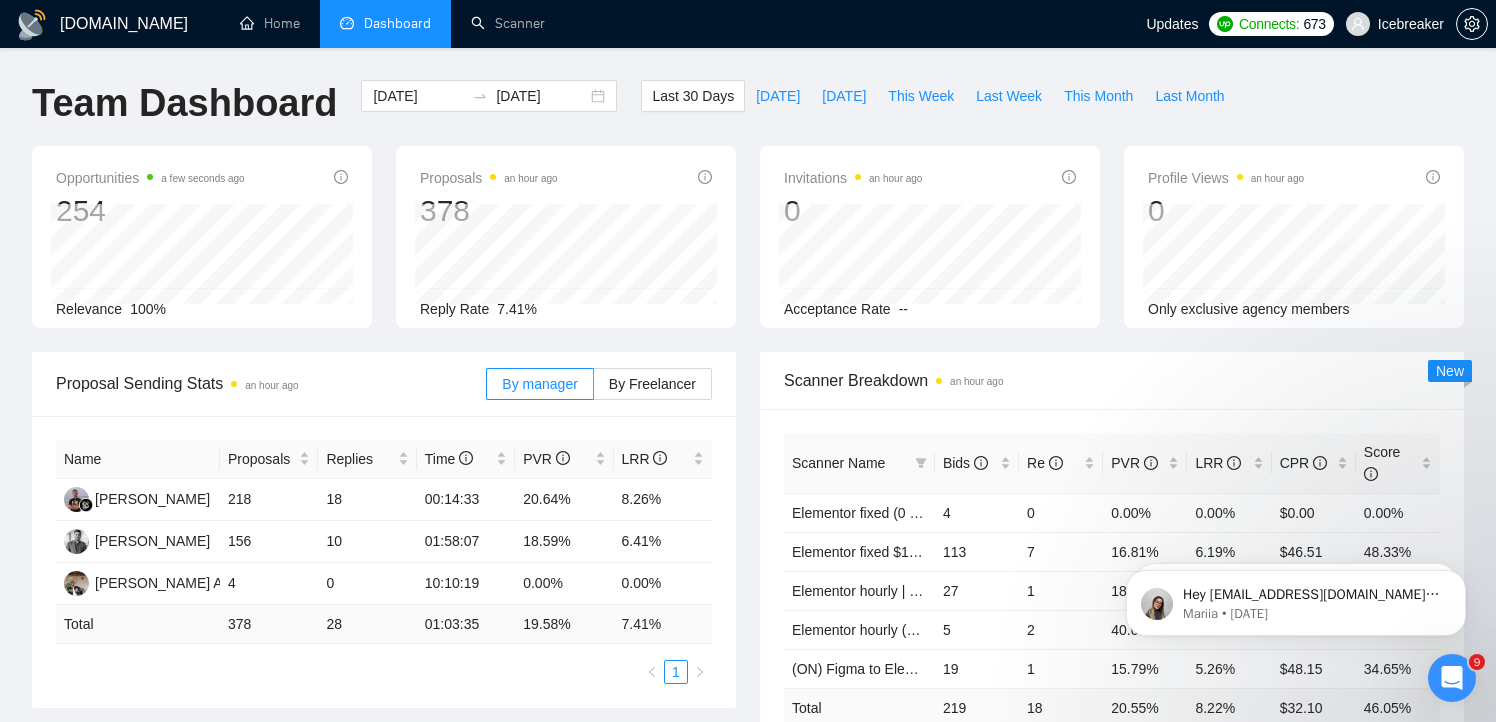 scroll, scrollTop: 0, scrollLeft: 0, axis: both 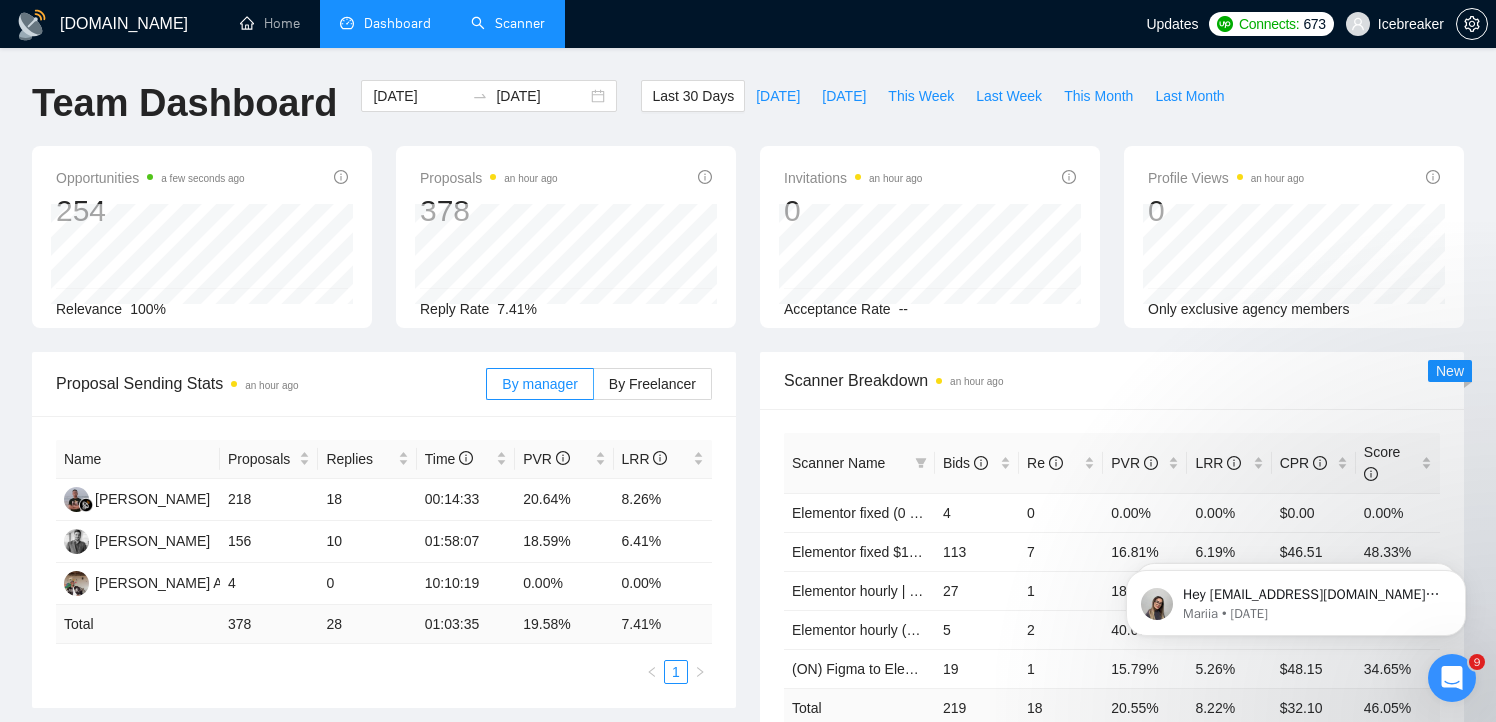 click on "Scanner" at bounding box center (508, 23) 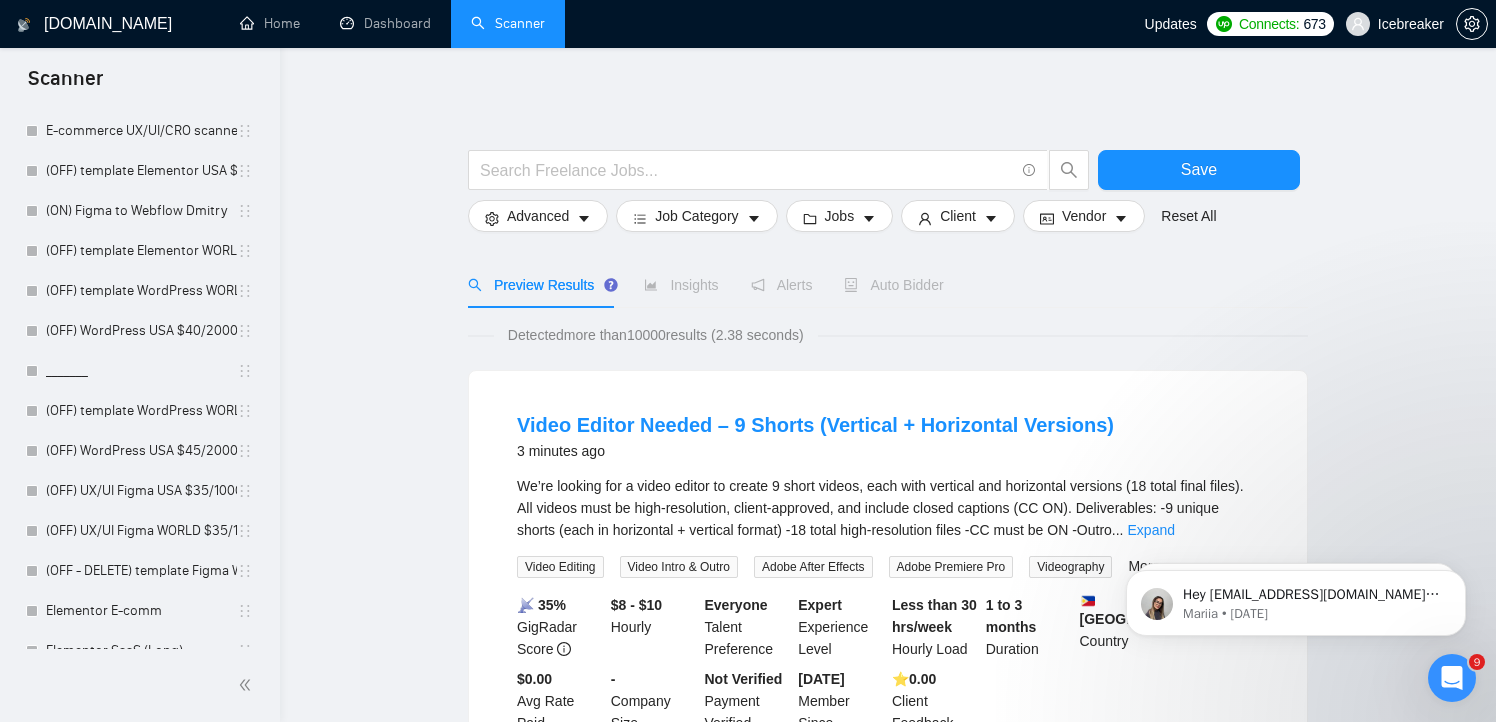 scroll, scrollTop: 0, scrollLeft: 0, axis: both 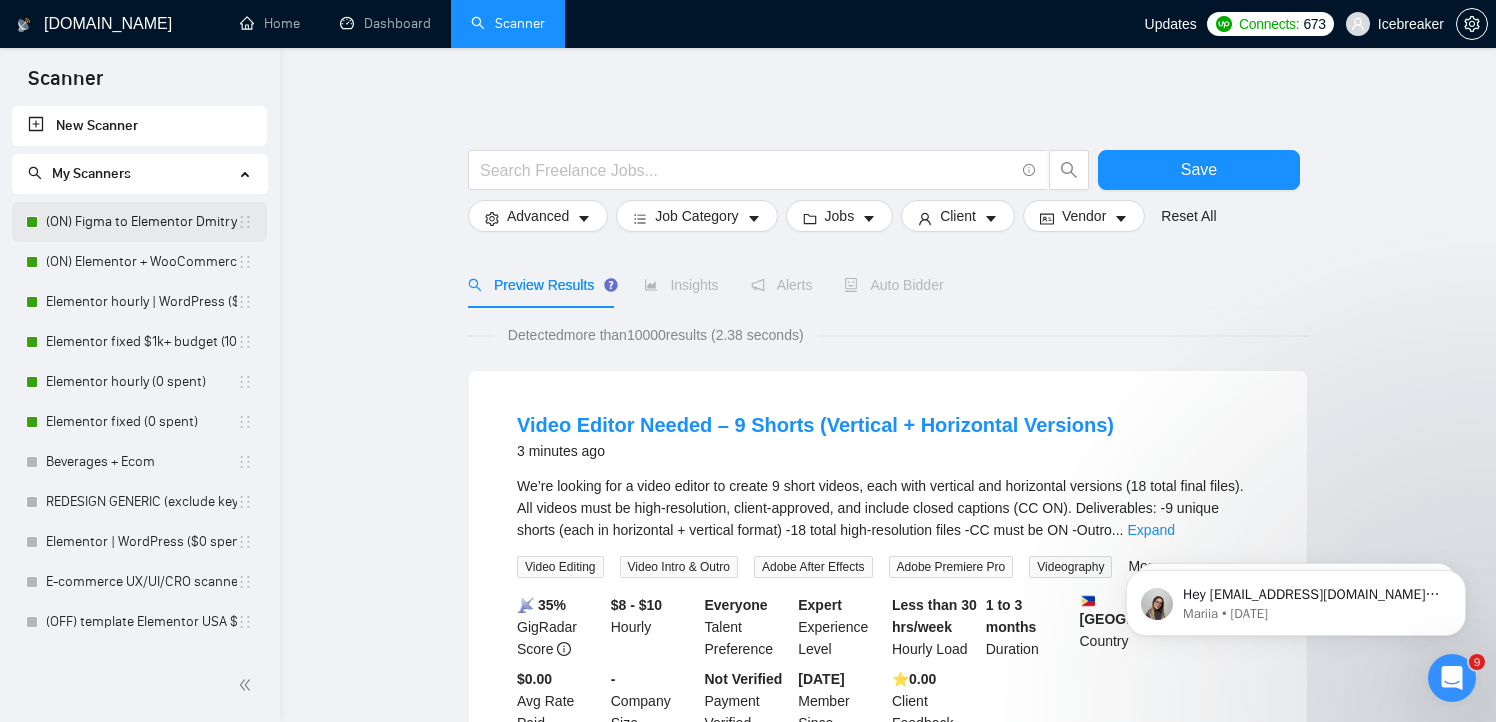 click on "(ON) Figma to Elementor Dmitry" at bounding box center (141, 222) 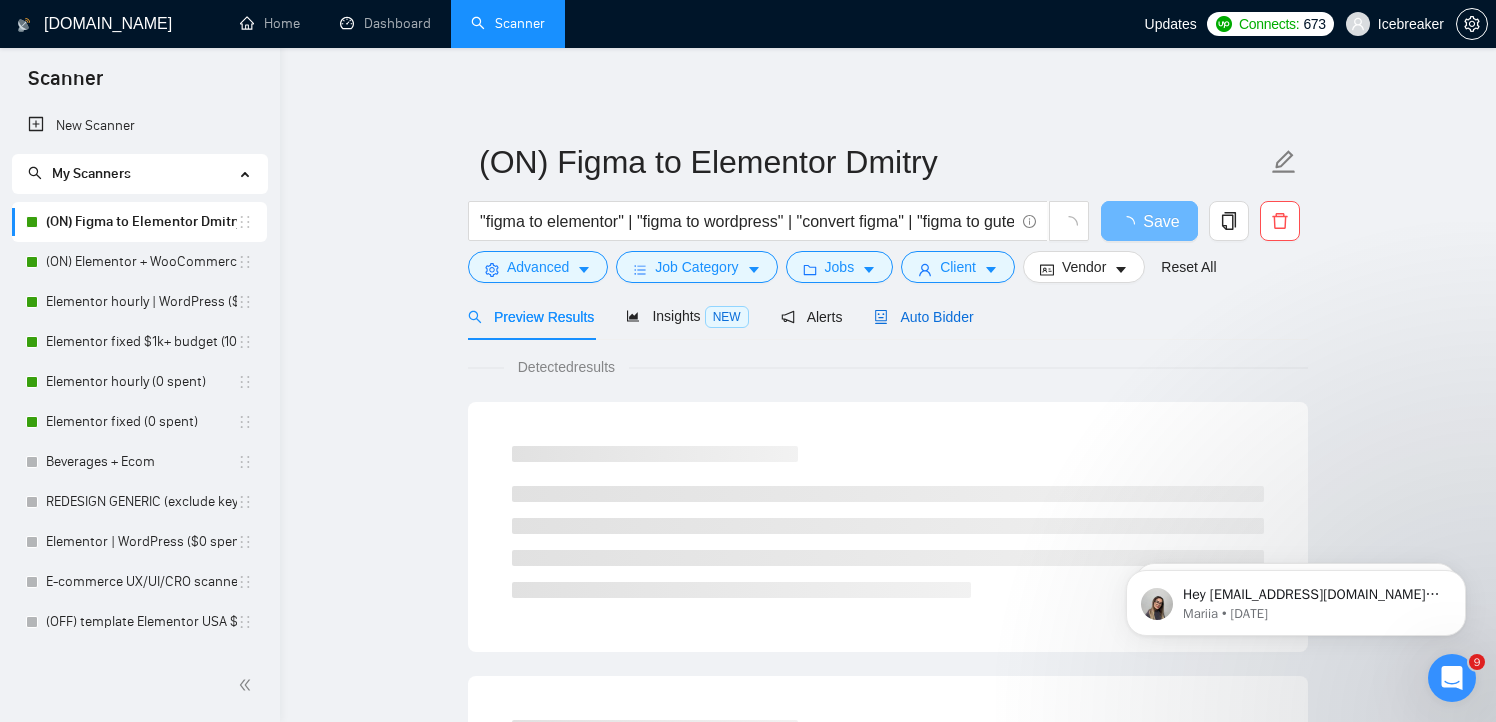 click on "Auto Bidder" at bounding box center [923, 317] 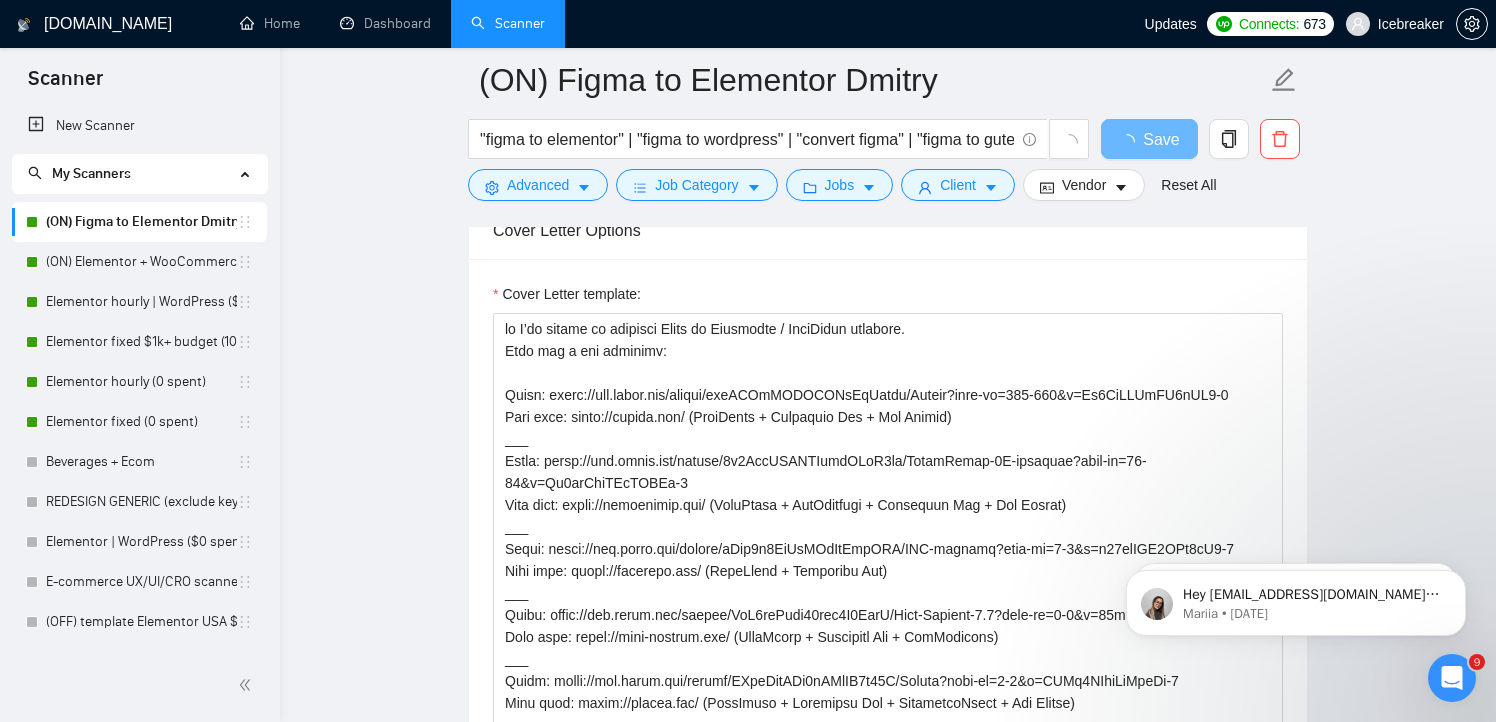 scroll, scrollTop: 1466, scrollLeft: 0, axis: vertical 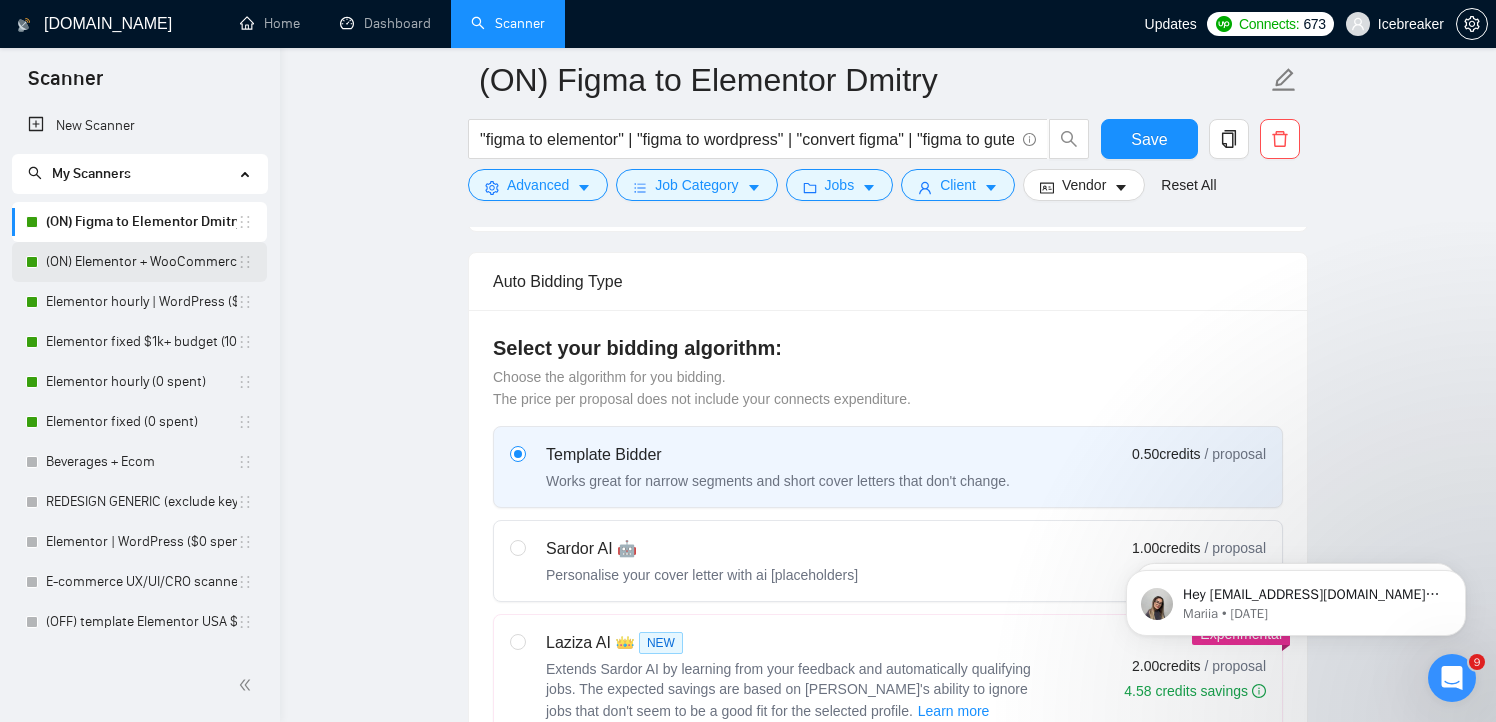 click on "(ON) Elementor + WooCommerce" at bounding box center (141, 262) 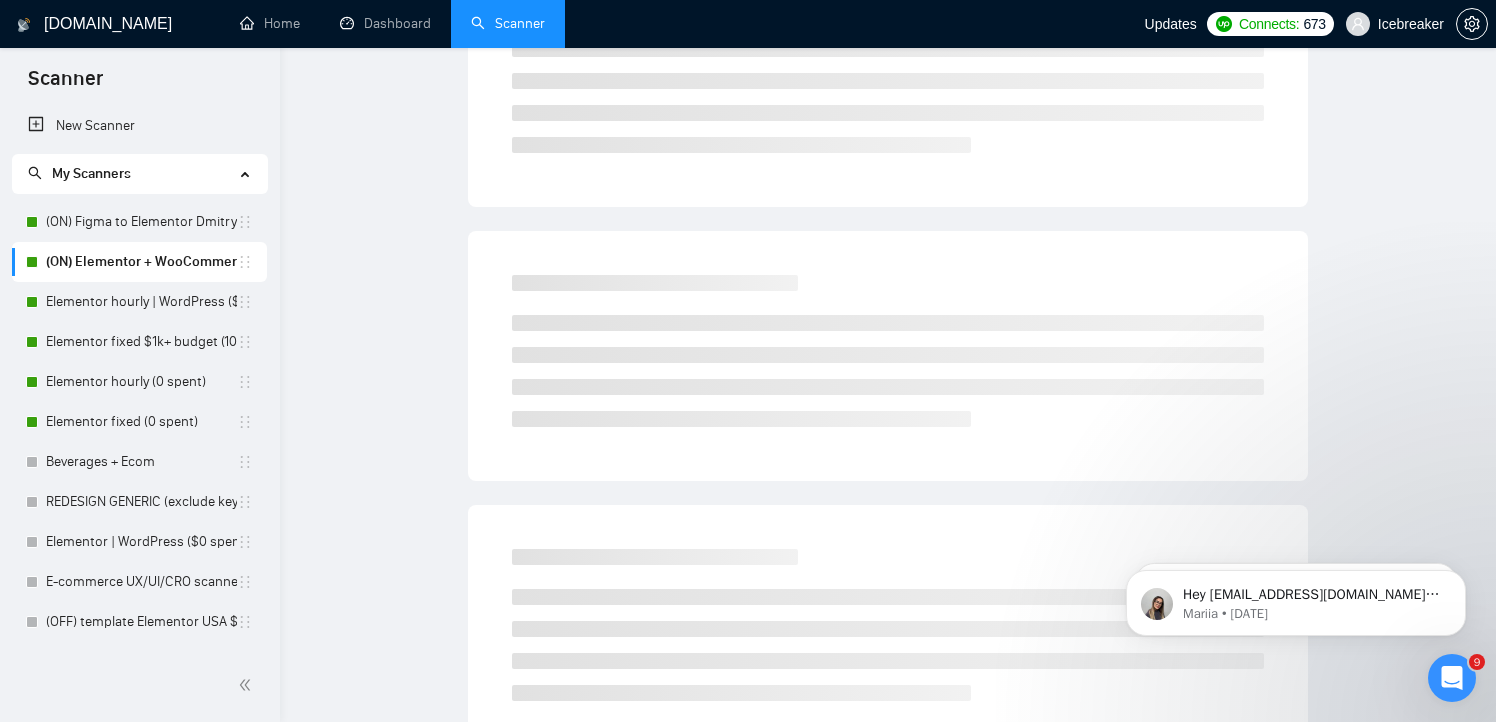scroll, scrollTop: 8, scrollLeft: 0, axis: vertical 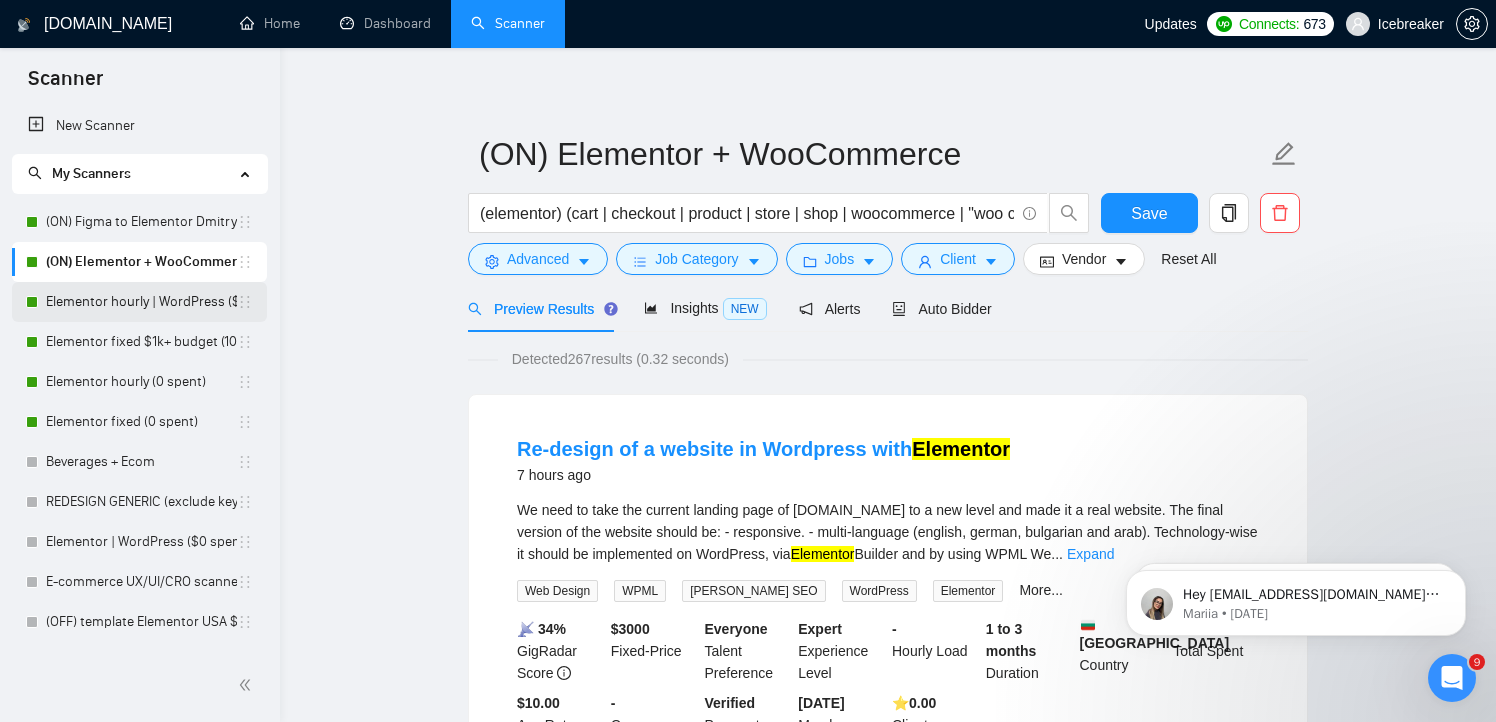 click on "Elementor hourly | WordPress ($100+ spent)" at bounding box center (141, 302) 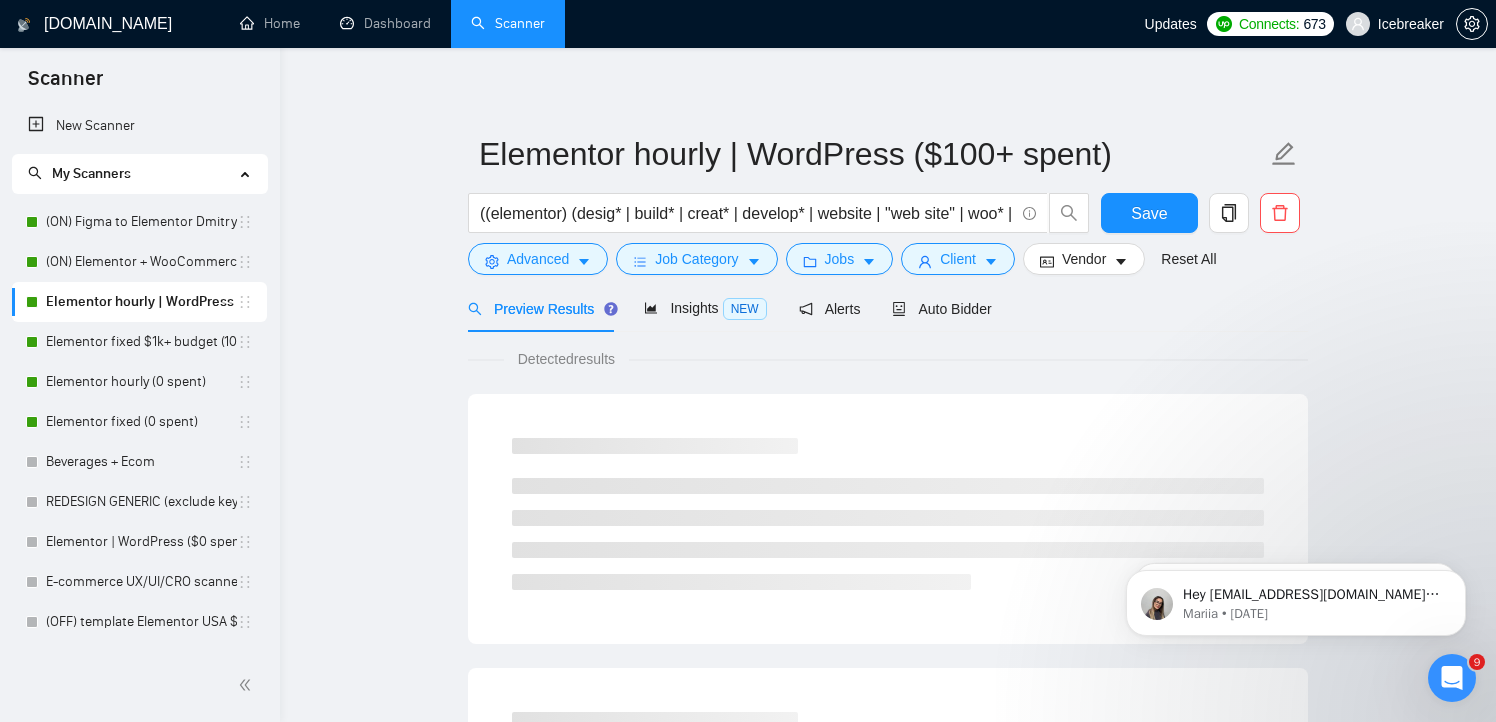 scroll, scrollTop: 0, scrollLeft: 0, axis: both 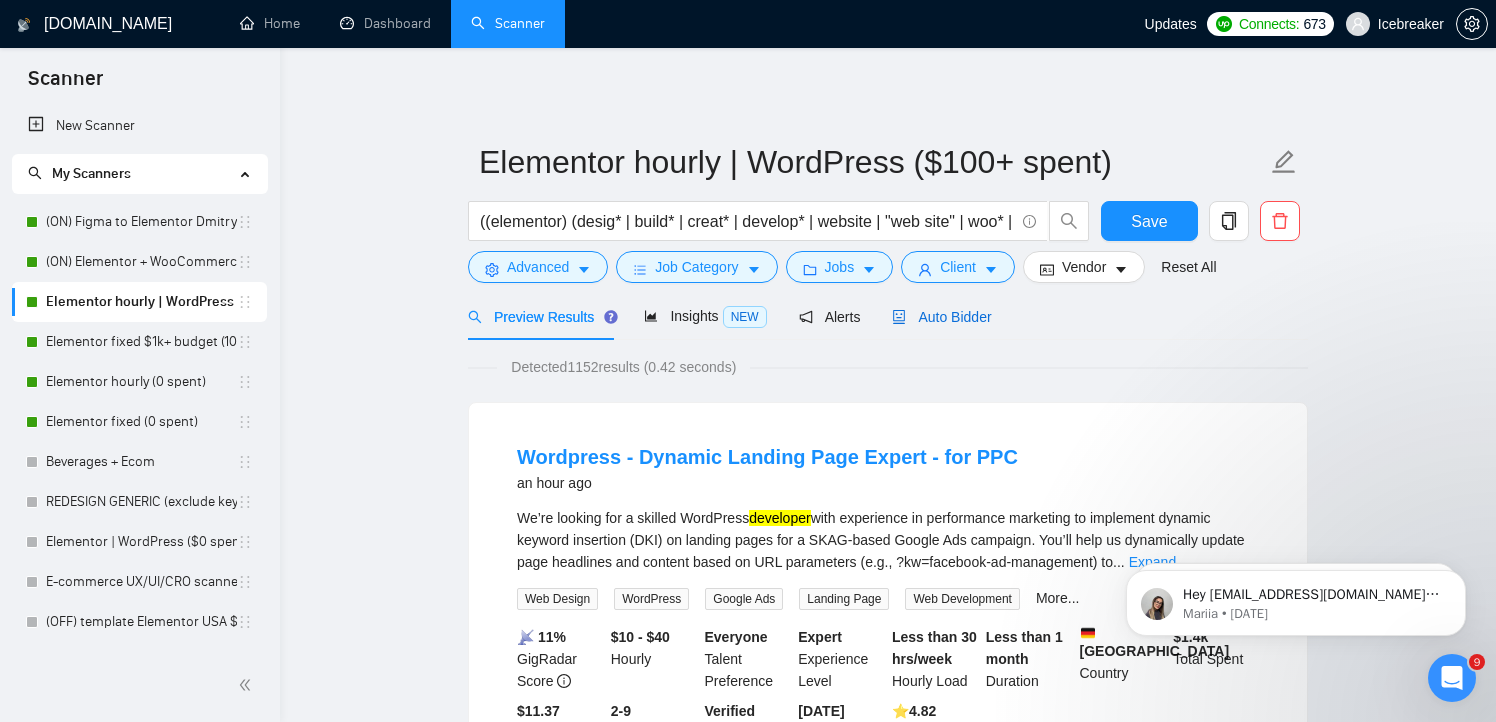 click on "Auto Bidder" at bounding box center (941, 317) 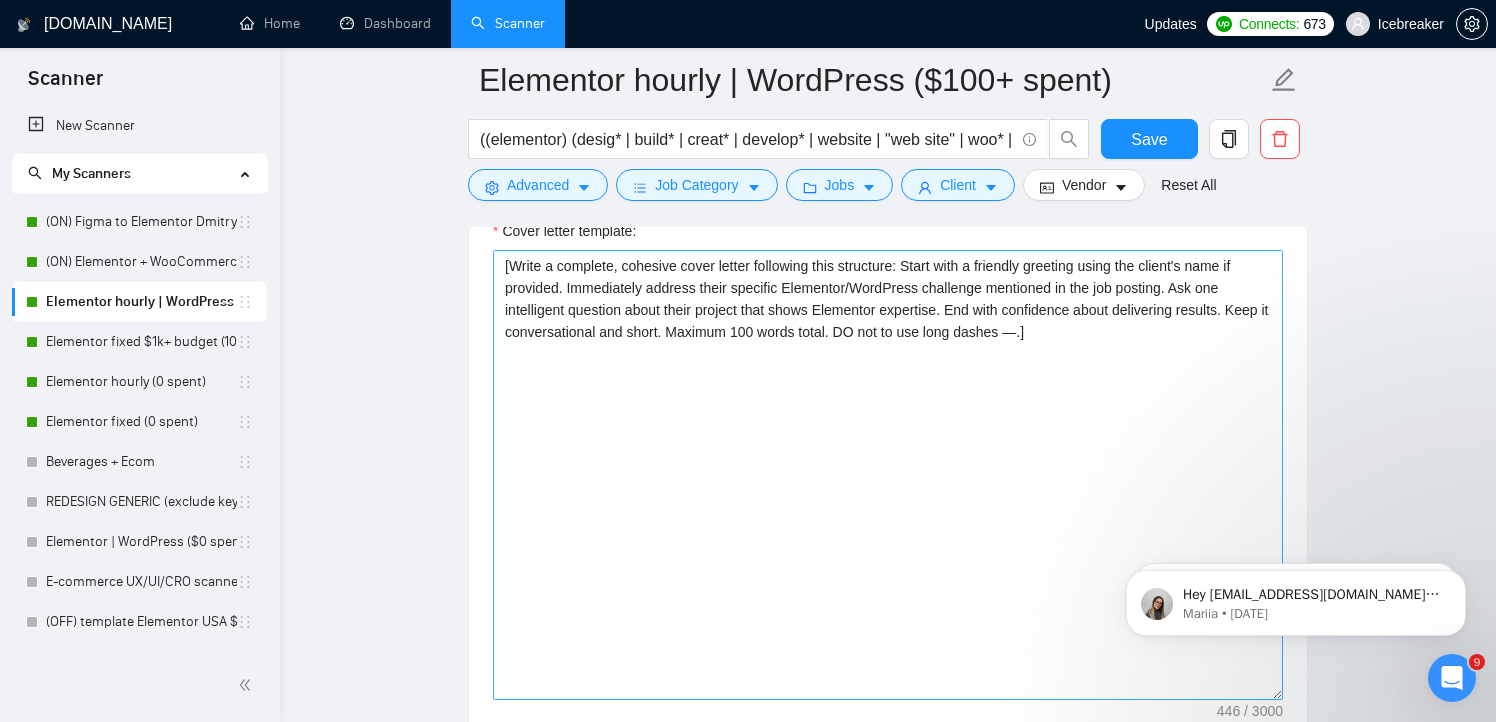 scroll, scrollTop: 1938, scrollLeft: 0, axis: vertical 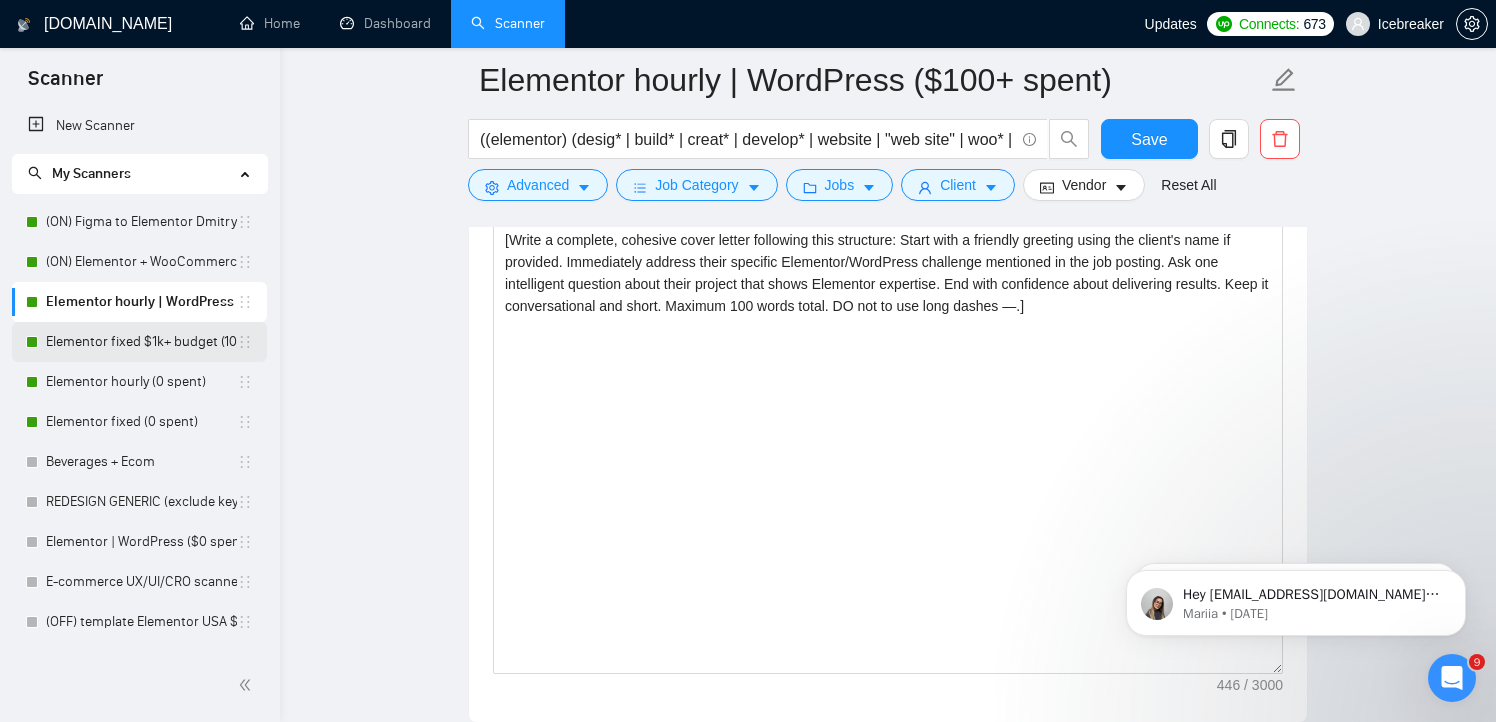 click on "Elementor fixed $1k+ budget (100+ spent)" at bounding box center [141, 342] 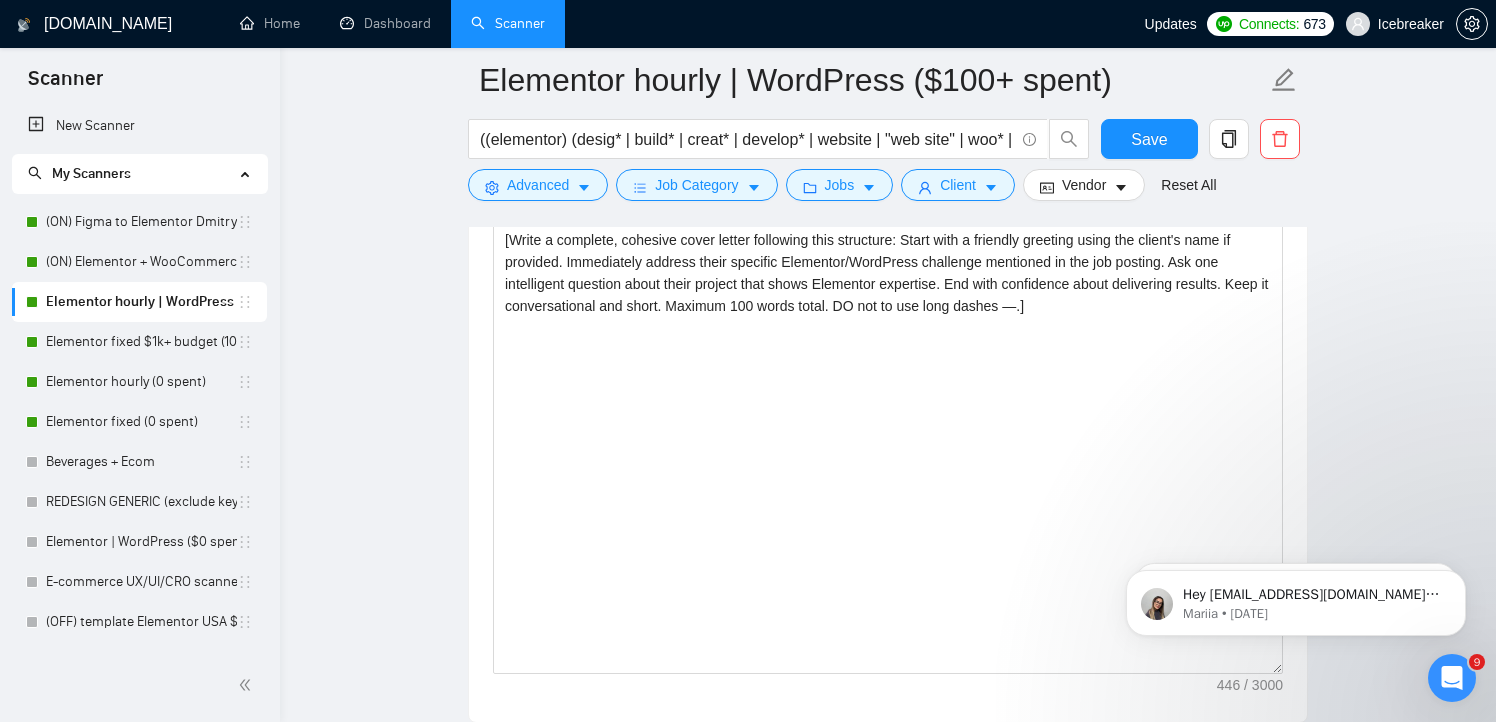 scroll, scrollTop: 8, scrollLeft: 0, axis: vertical 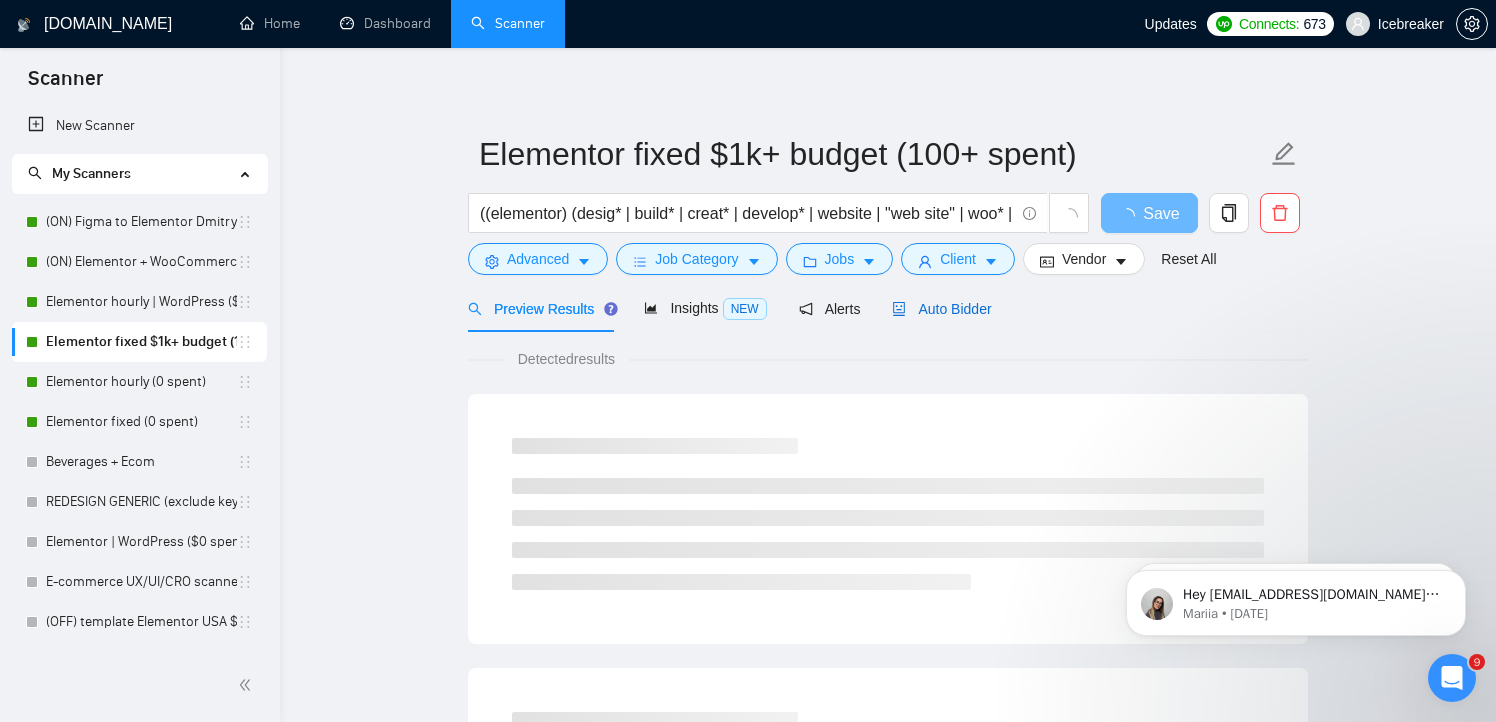 click on "Auto Bidder" at bounding box center (941, 309) 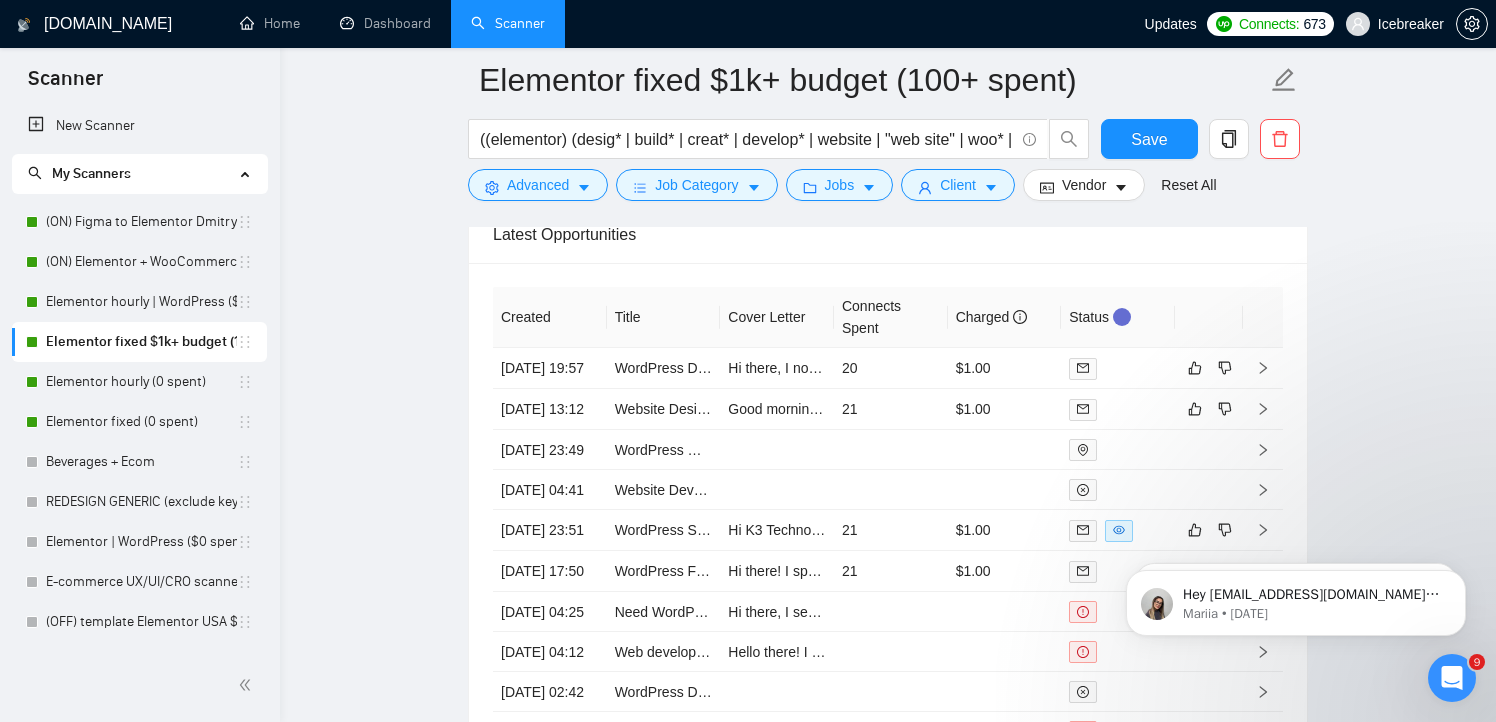 scroll, scrollTop: 4184, scrollLeft: 0, axis: vertical 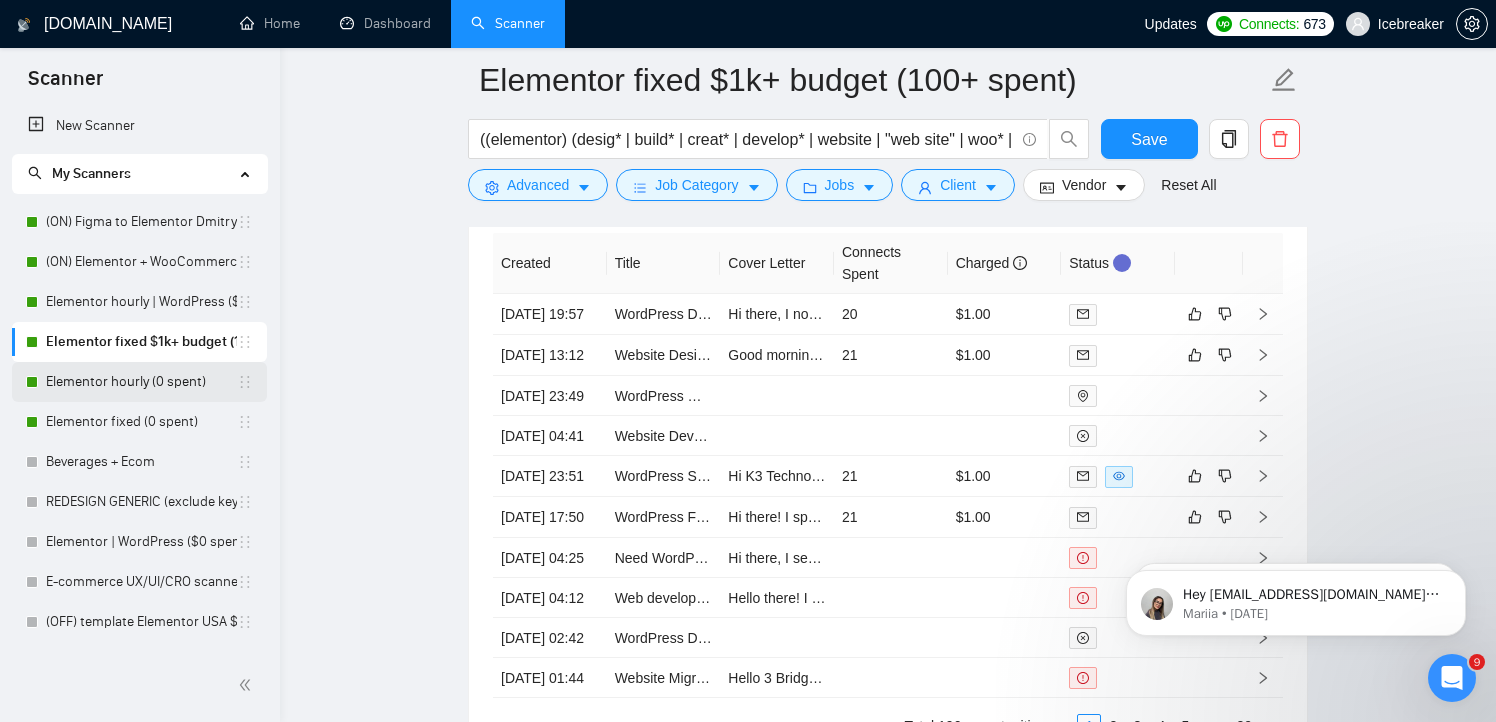 click on "Elementor hourly (0 spent)" at bounding box center (141, 382) 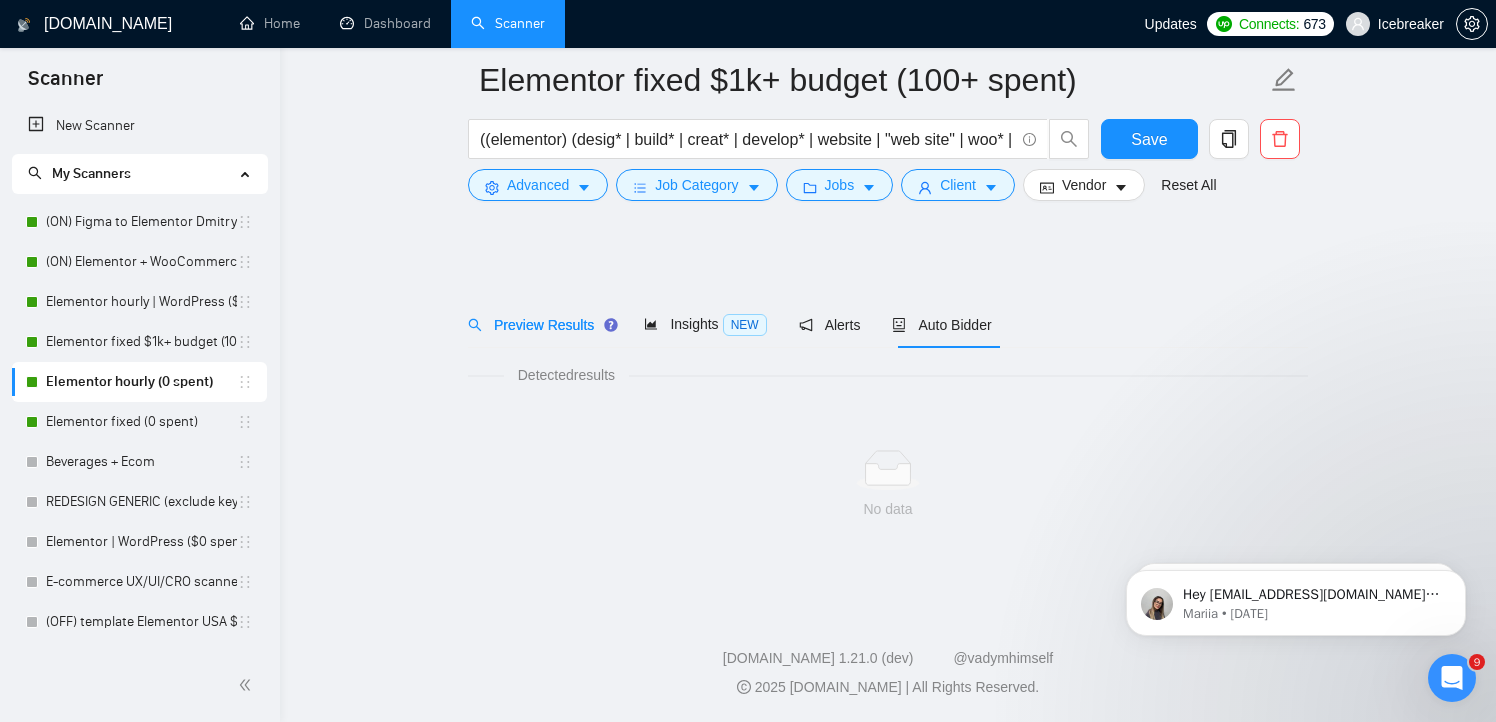 scroll, scrollTop: 8, scrollLeft: 0, axis: vertical 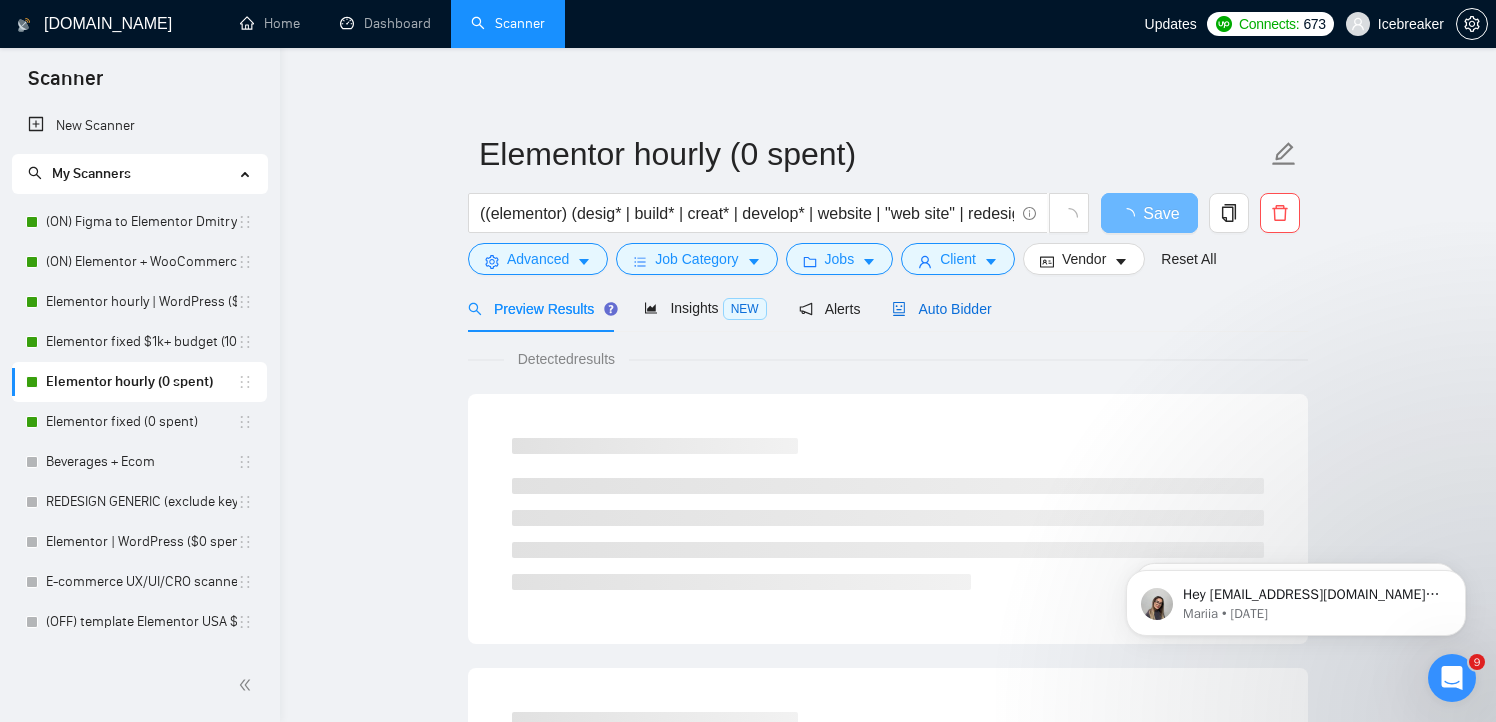 click on "Auto Bidder" at bounding box center (941, 309) 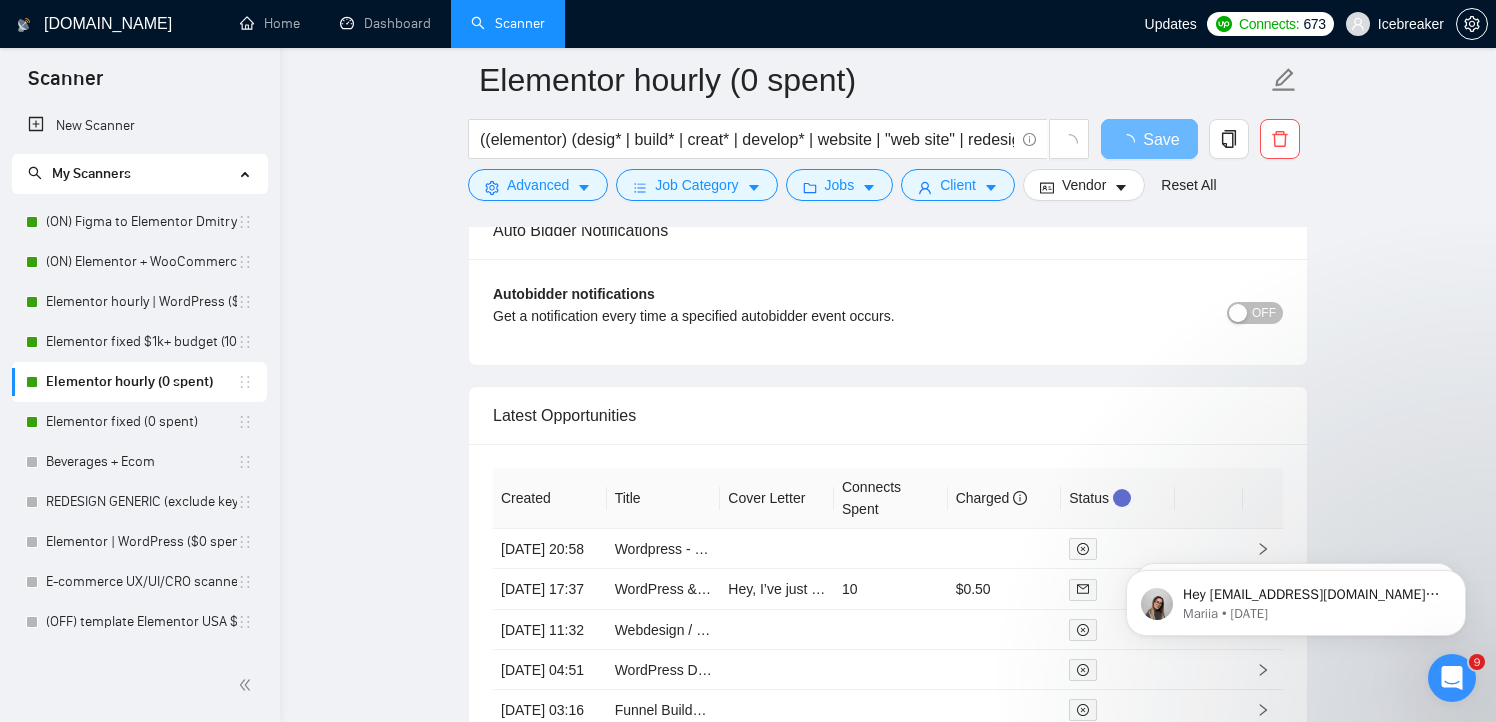 scroll, scrollTop: 4122, scrollLeft: 0, axis: vertical 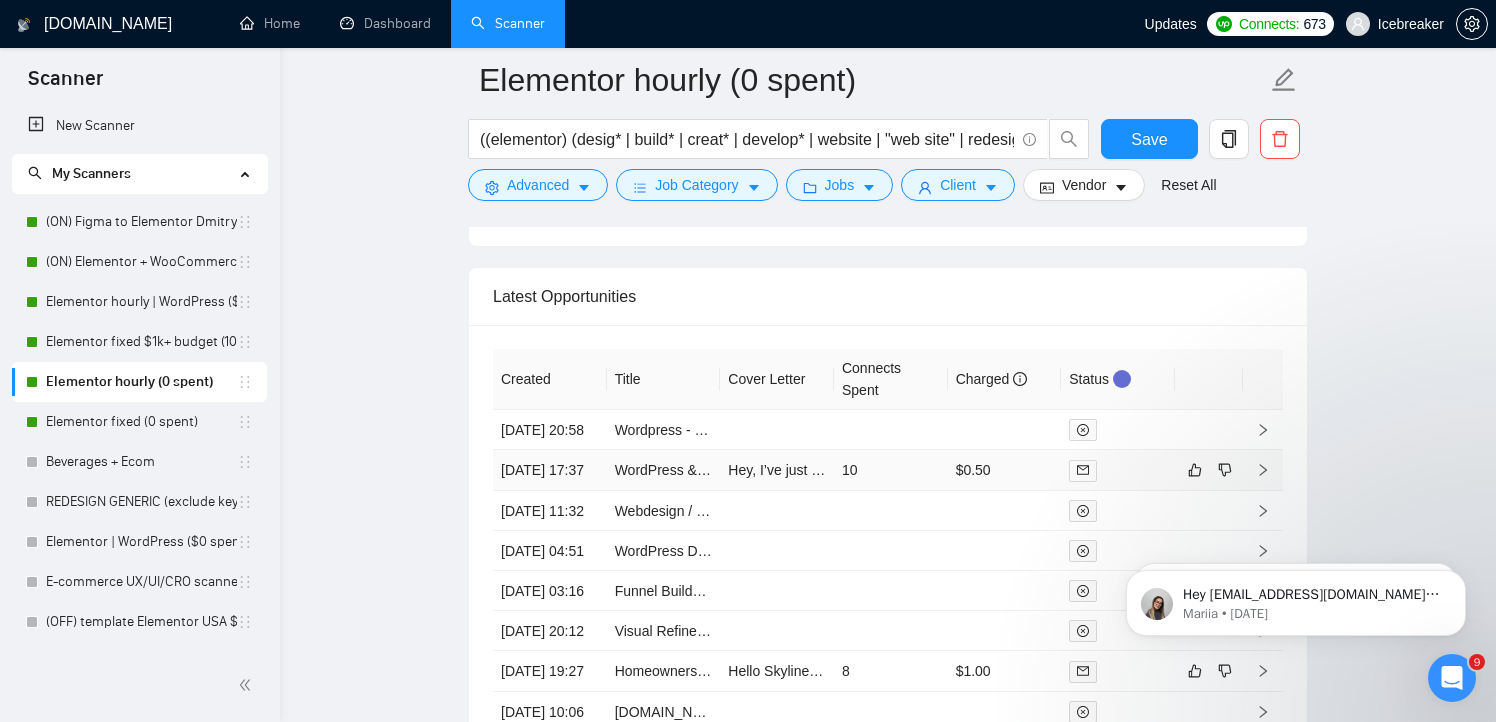 click at bounding box center (1118, 470) 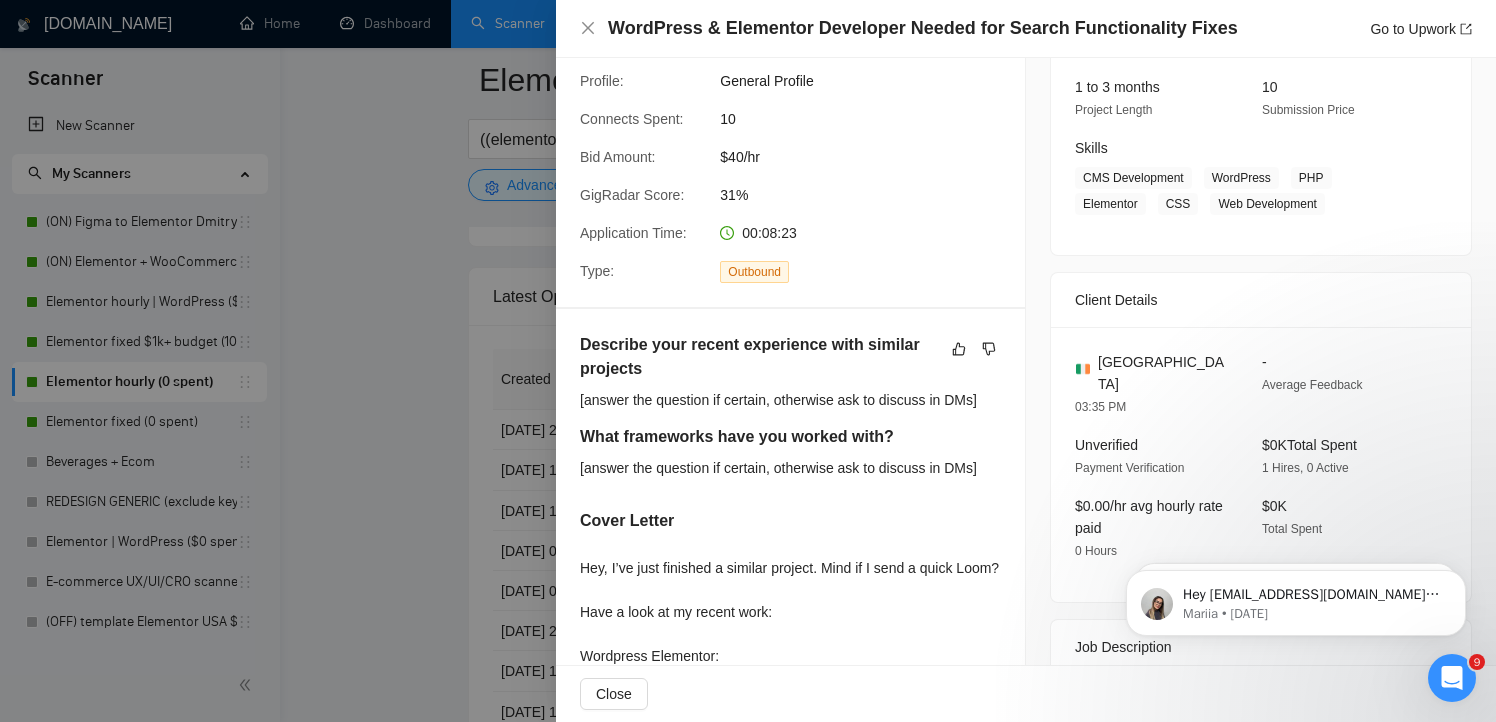 scroll, scrollTop: 0, scrollLeft: 0, axis: both 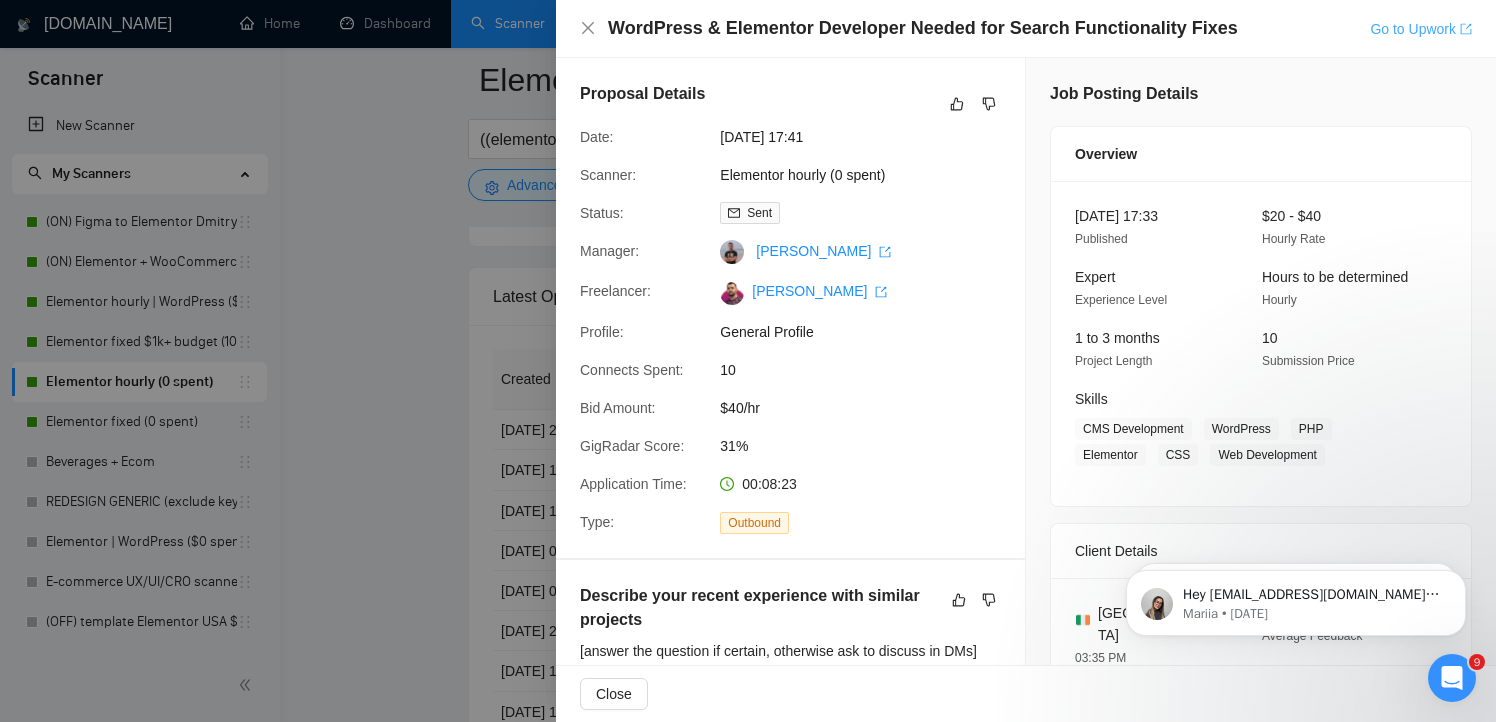 click on "Go to Upwork" at bounding box center [1421, 29] 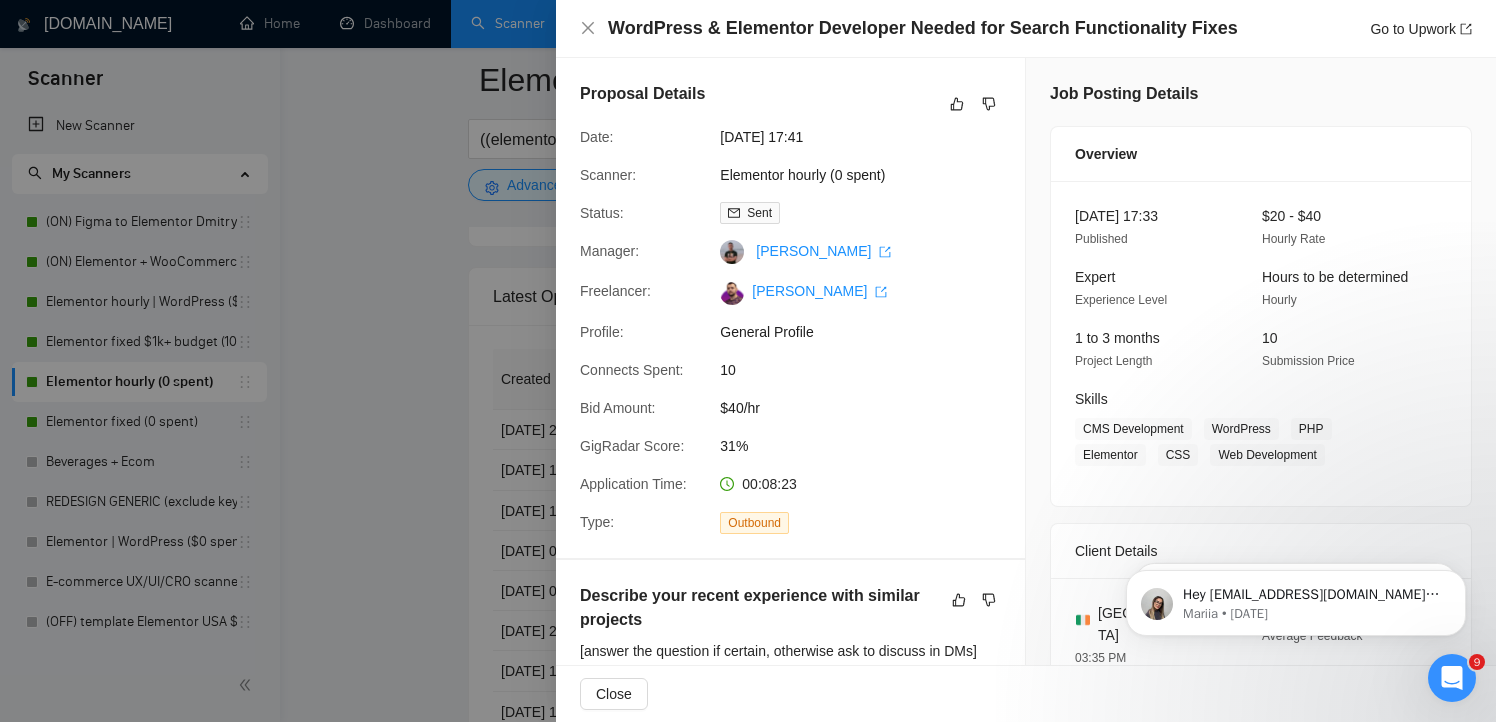 click at bounding box center [748, 361] 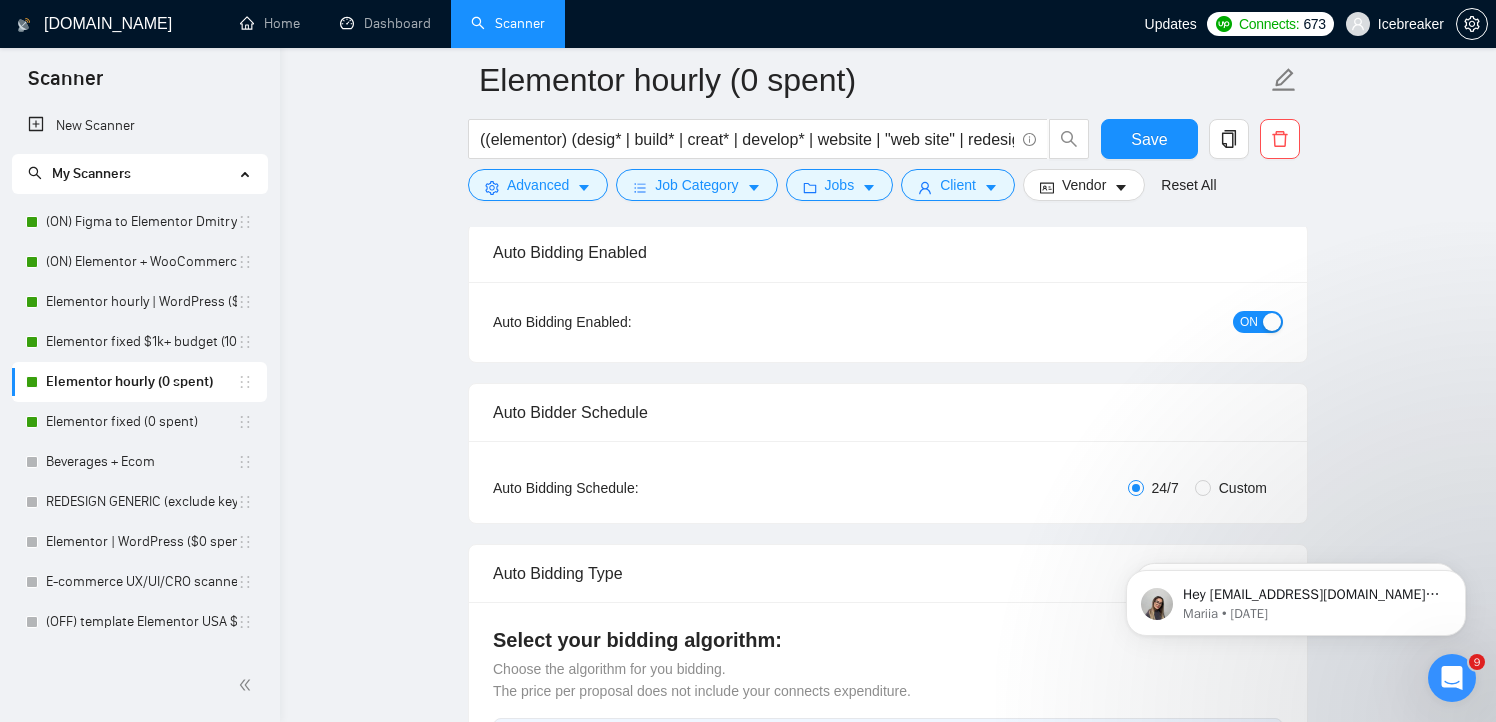 scroll, scrollTop: 0, scrollLeft: 0, axis: both 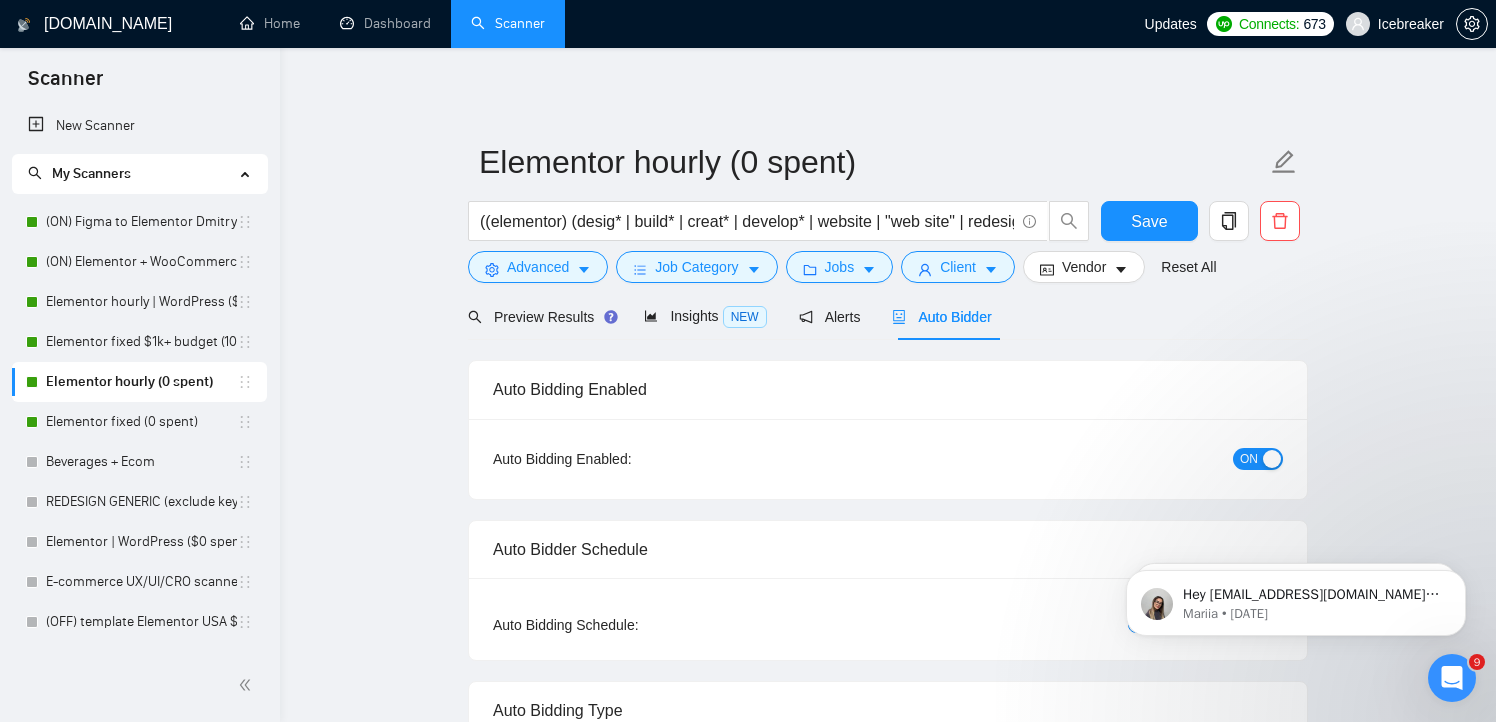 click on "ON" at bounding box center [1249, 459] 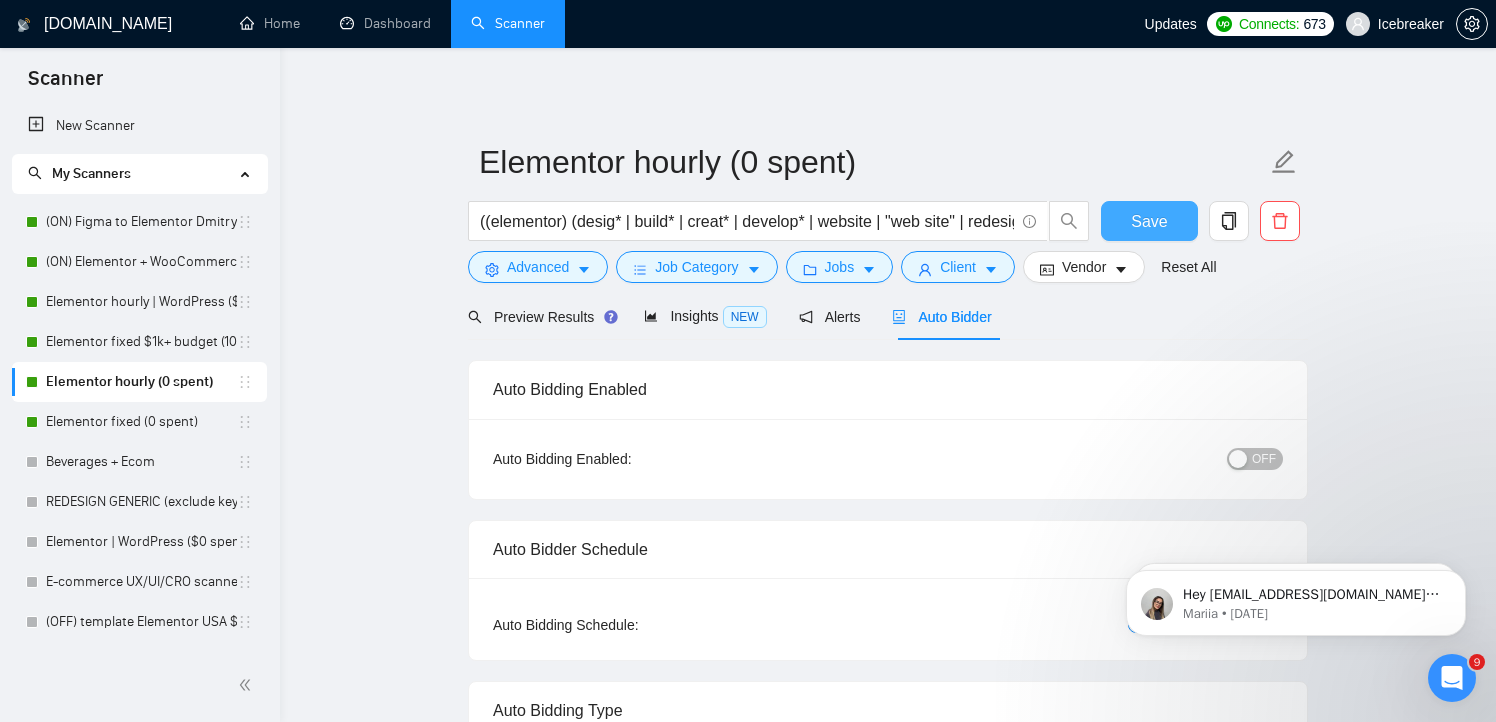 click on "Save" at bounding box center (1149, 221) 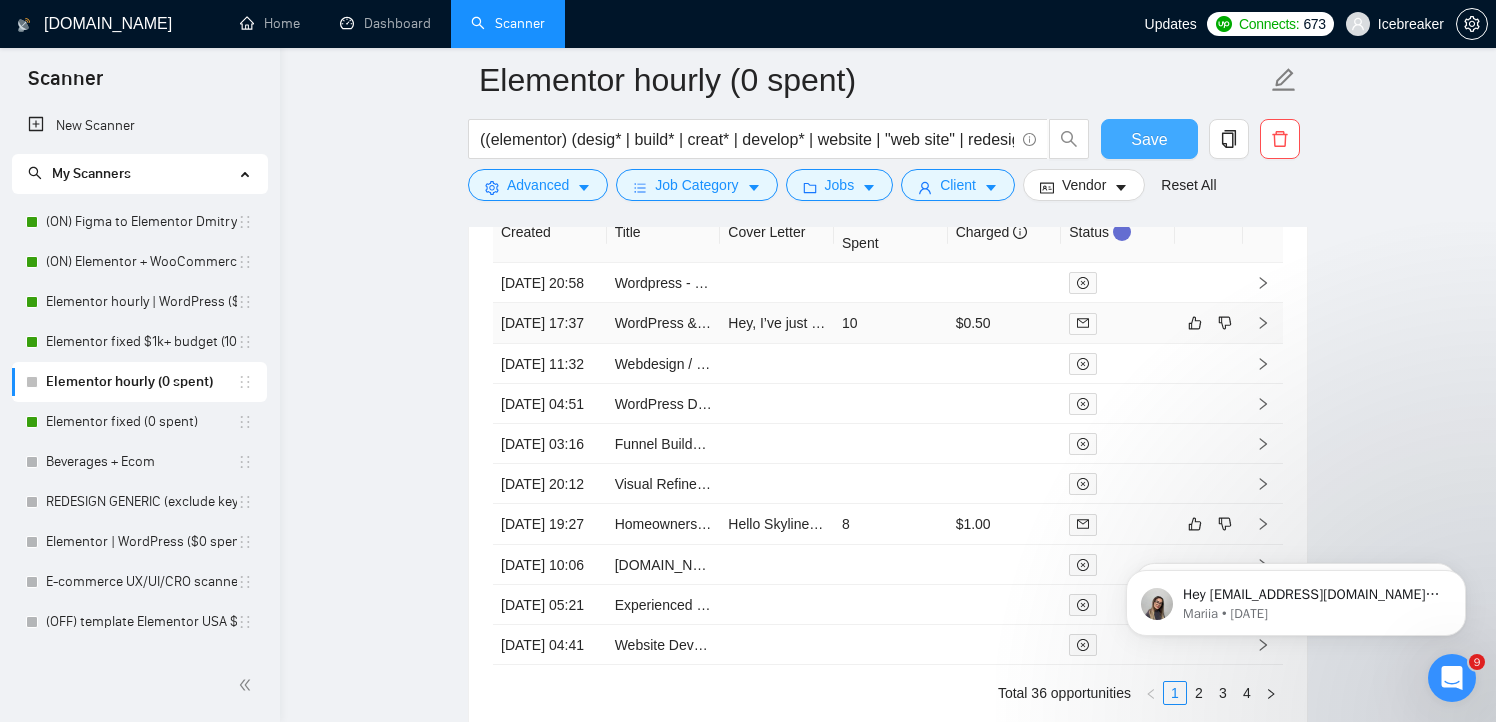 scroll, scrollTop: 4270, scrollLeft: 0, axis: vertical 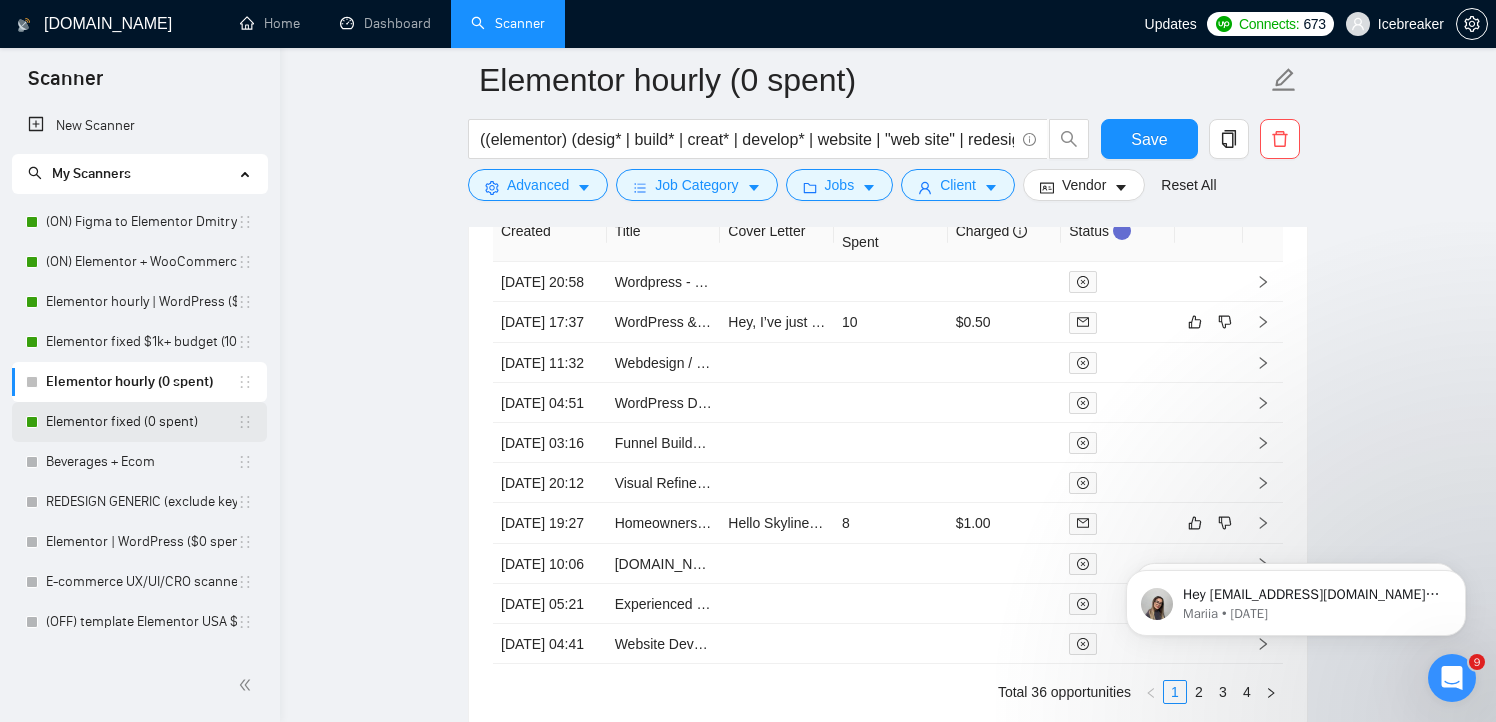 click on "Elementor fixed (0 spent)" at bounding box center [141, 422] 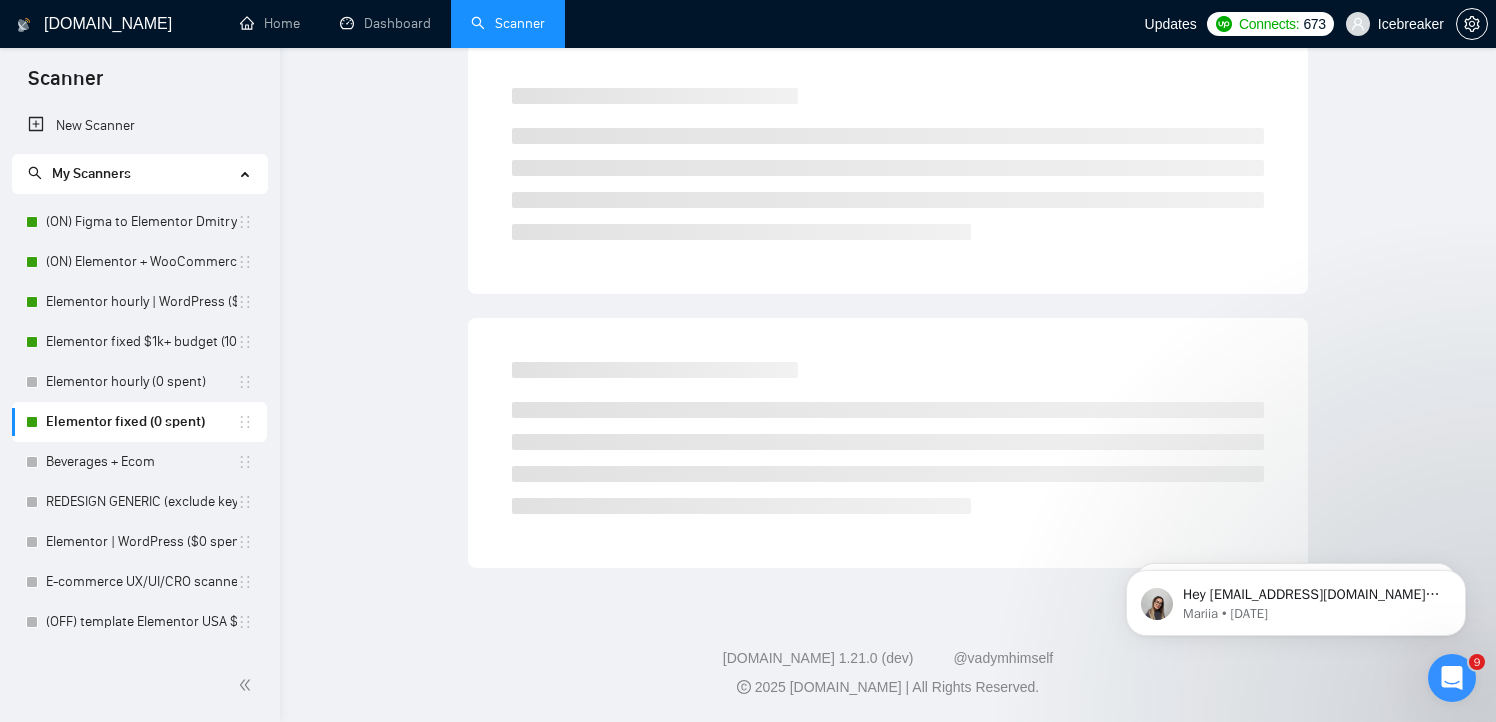 scroll, scrollTop: 8, scrollLeft: 0, axis: vertical 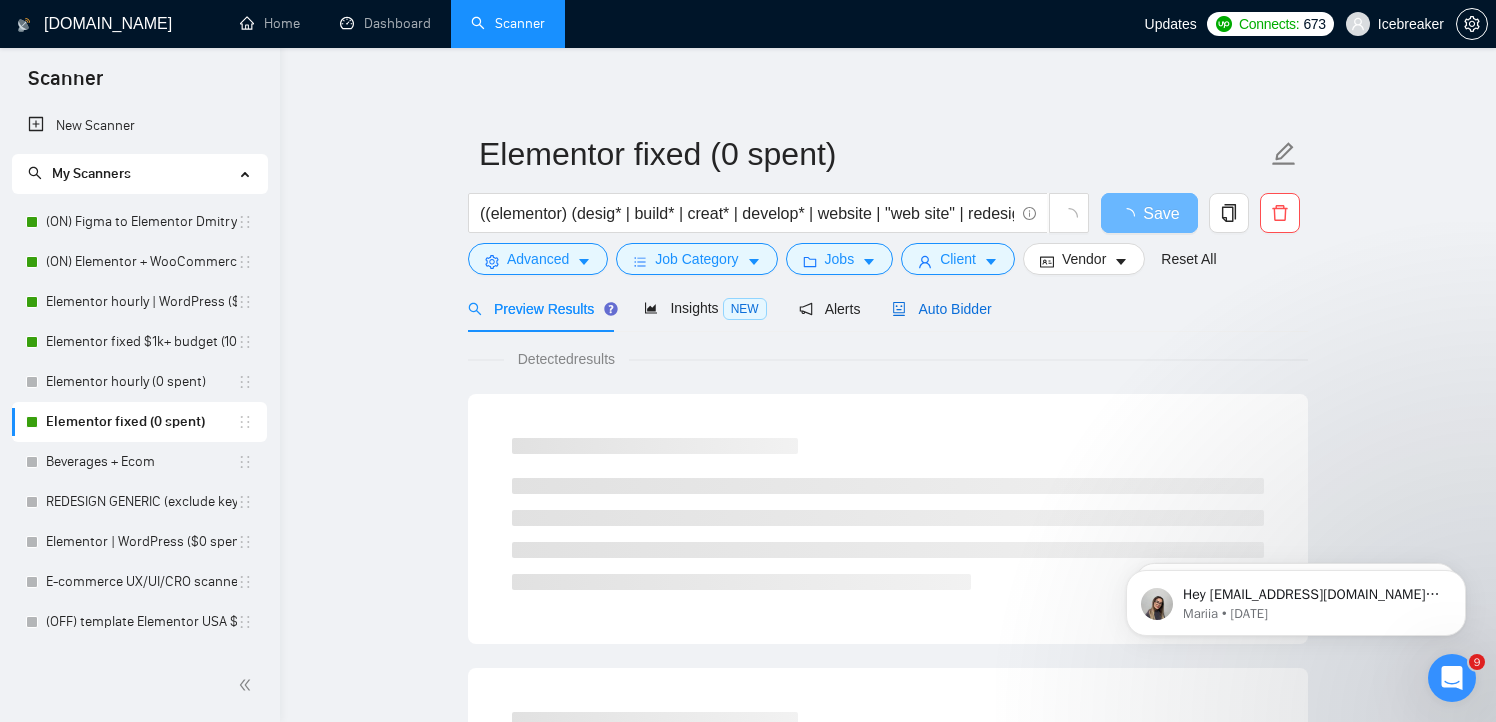 click on "Auto Bidder" at bounding box center (941, 309) 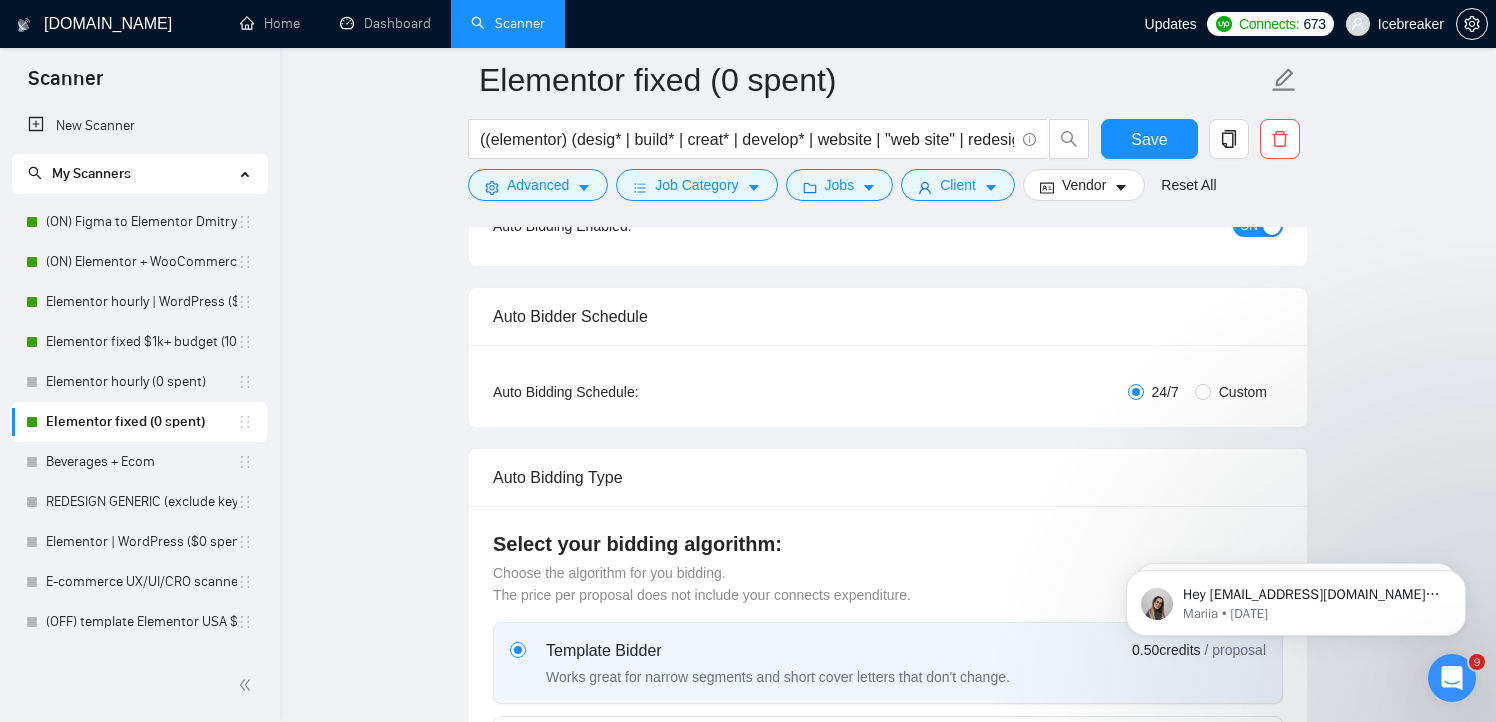 scroll, scrollTop: 0, scrollLeft: 0, axis: both 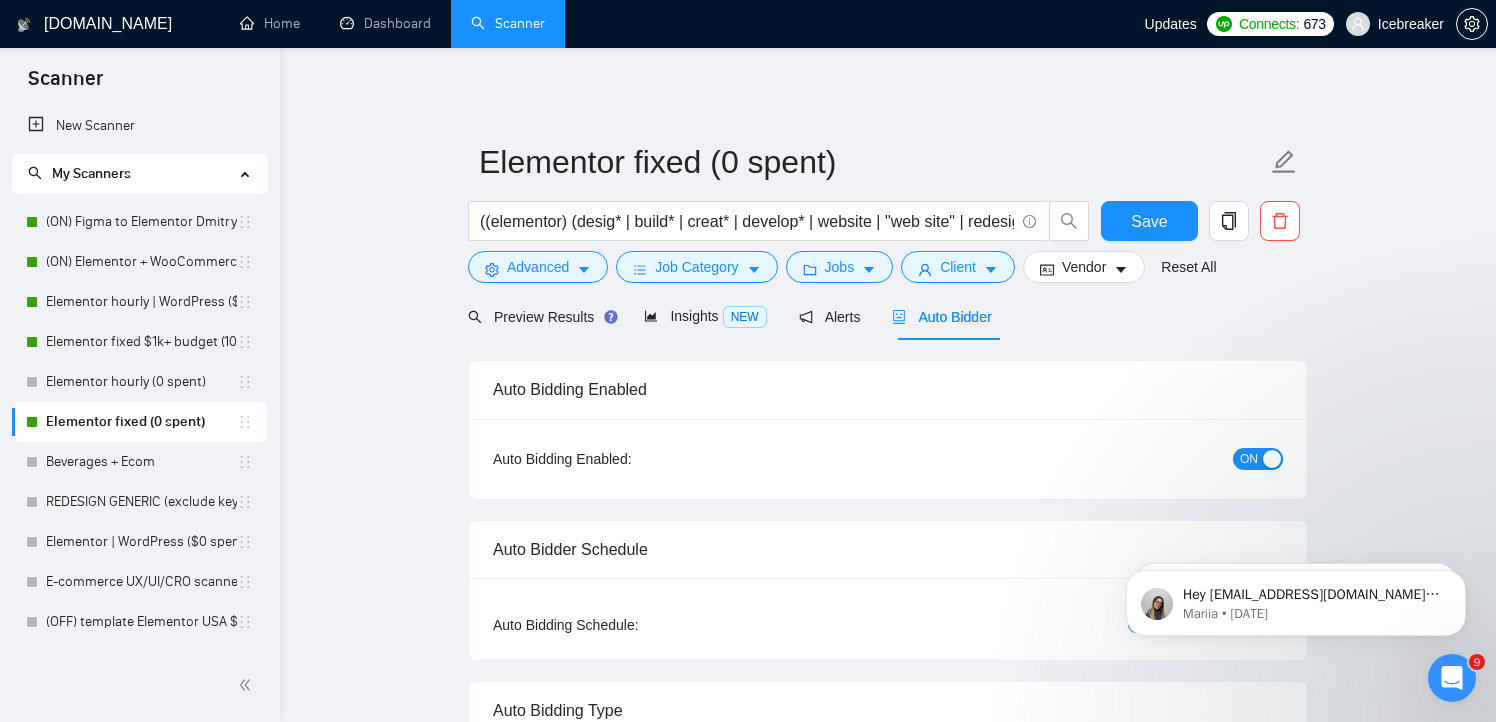 click on "ON" at bounding box center (1249, 459) 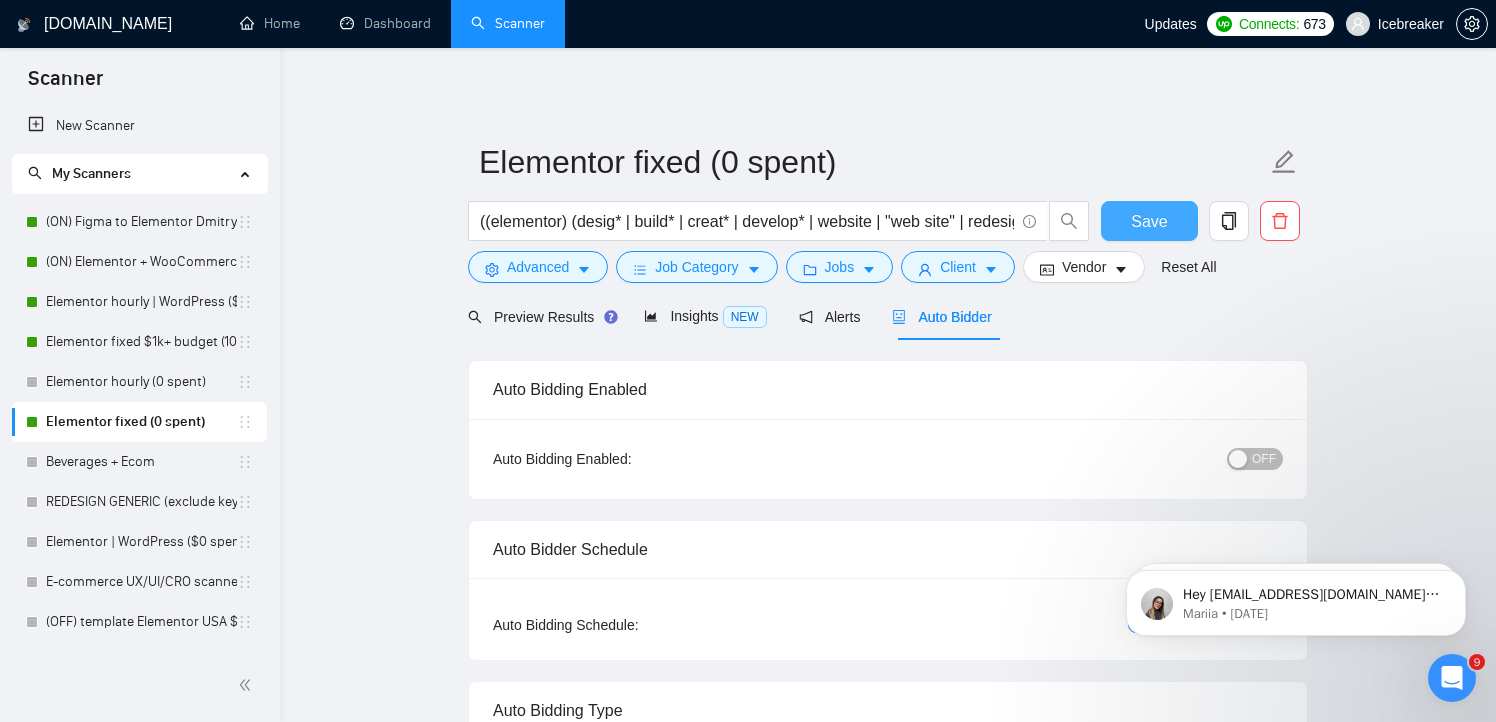click on "Save" at bounding box center [1149, 221] 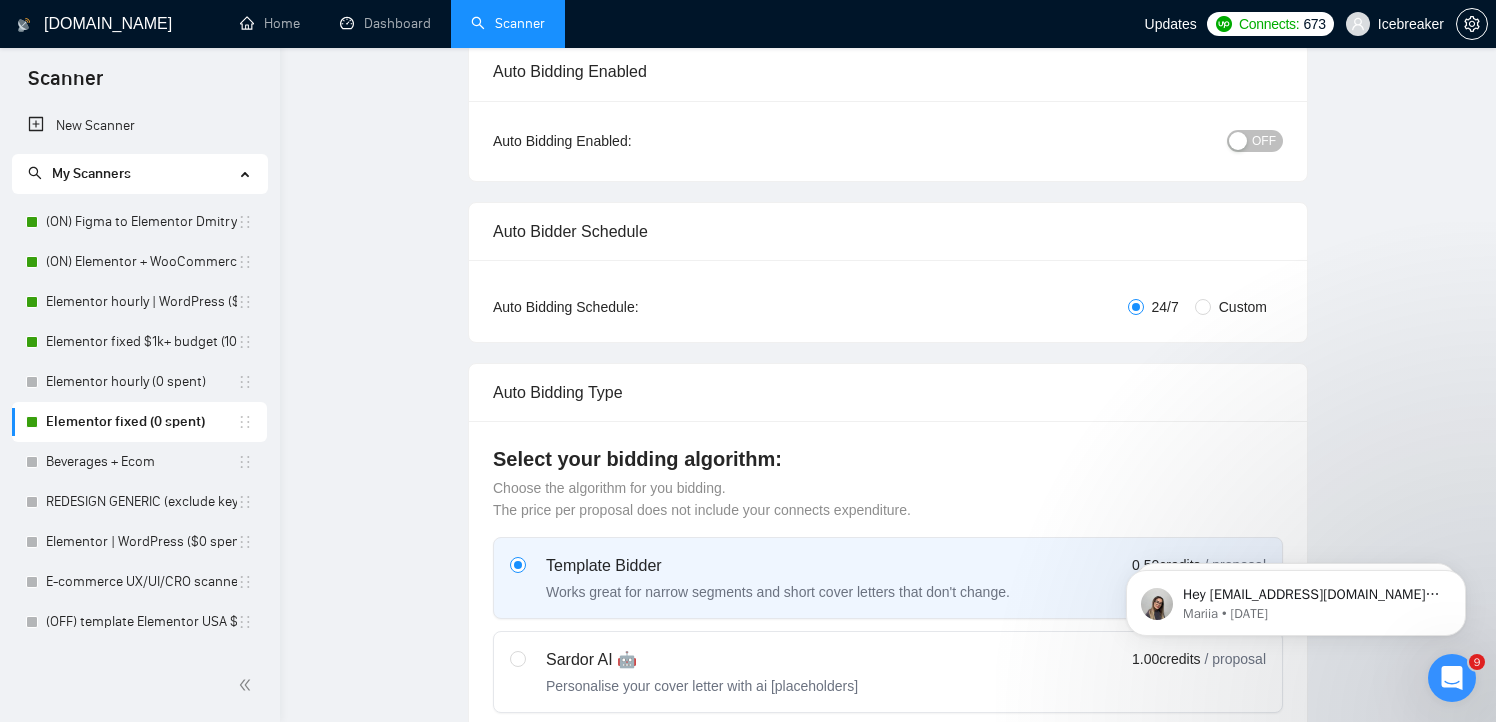 scroll, scrollTop: 419, scrollLeft: 0, axis: vertical 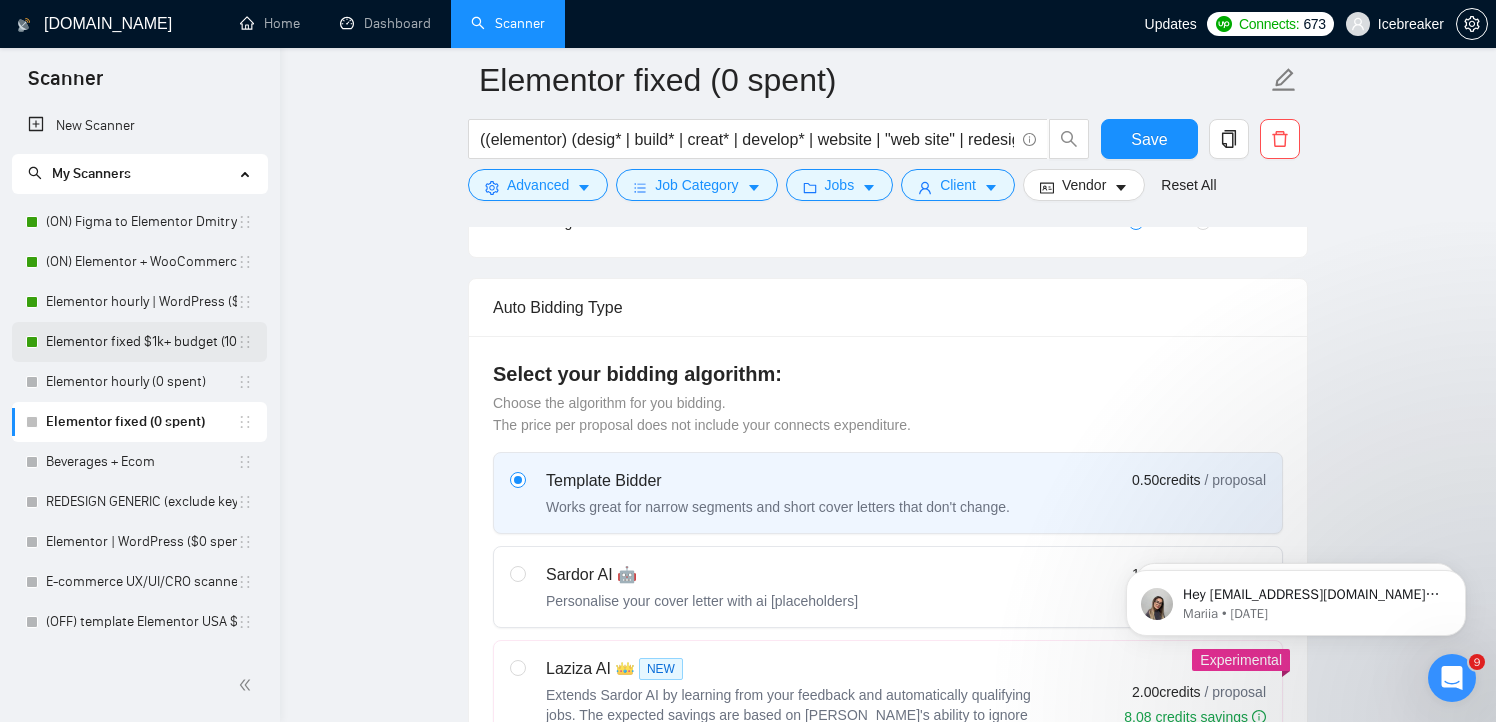click on "Elementor fixed $1k+ budget (100+ spent)" at bounding box center [141, 342] 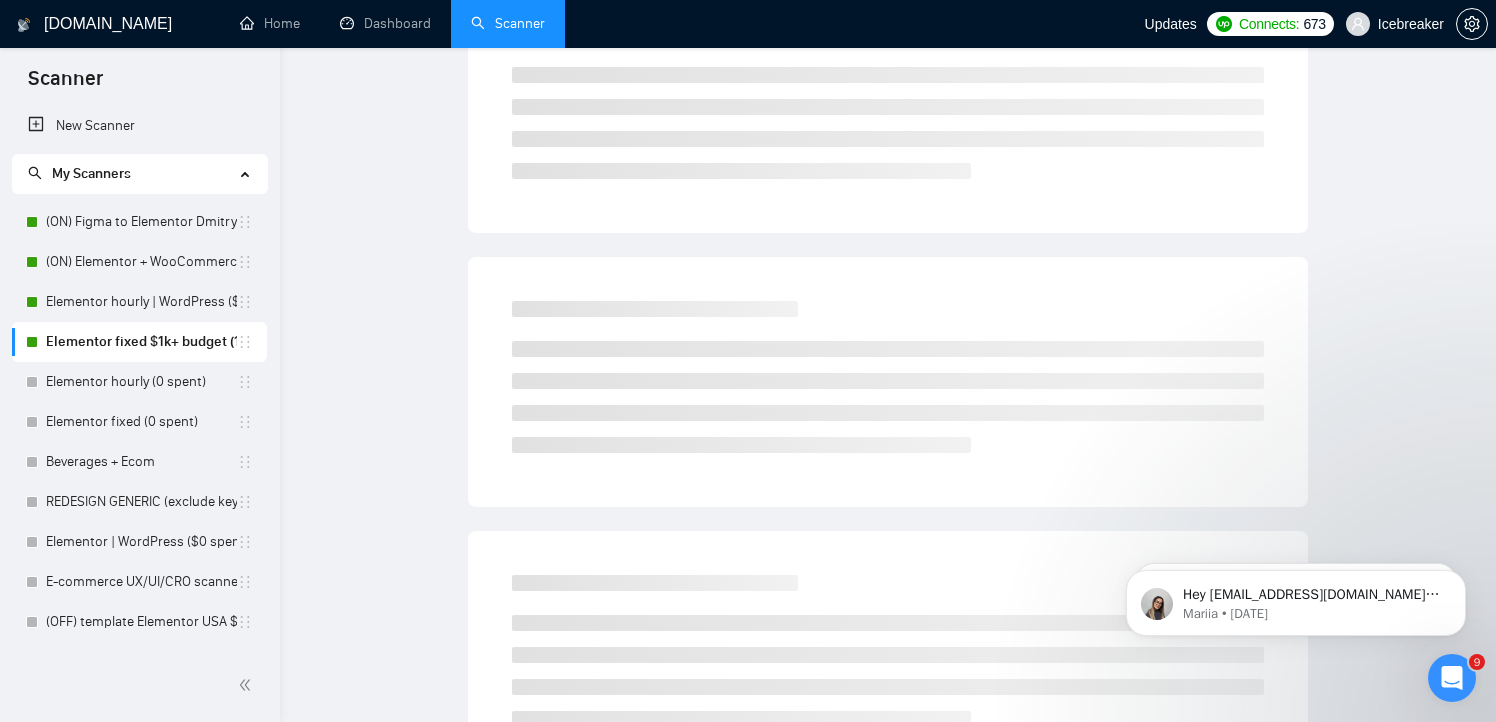 scroll, scrollTop: 8, scrollLeft: 0, axis: vertical 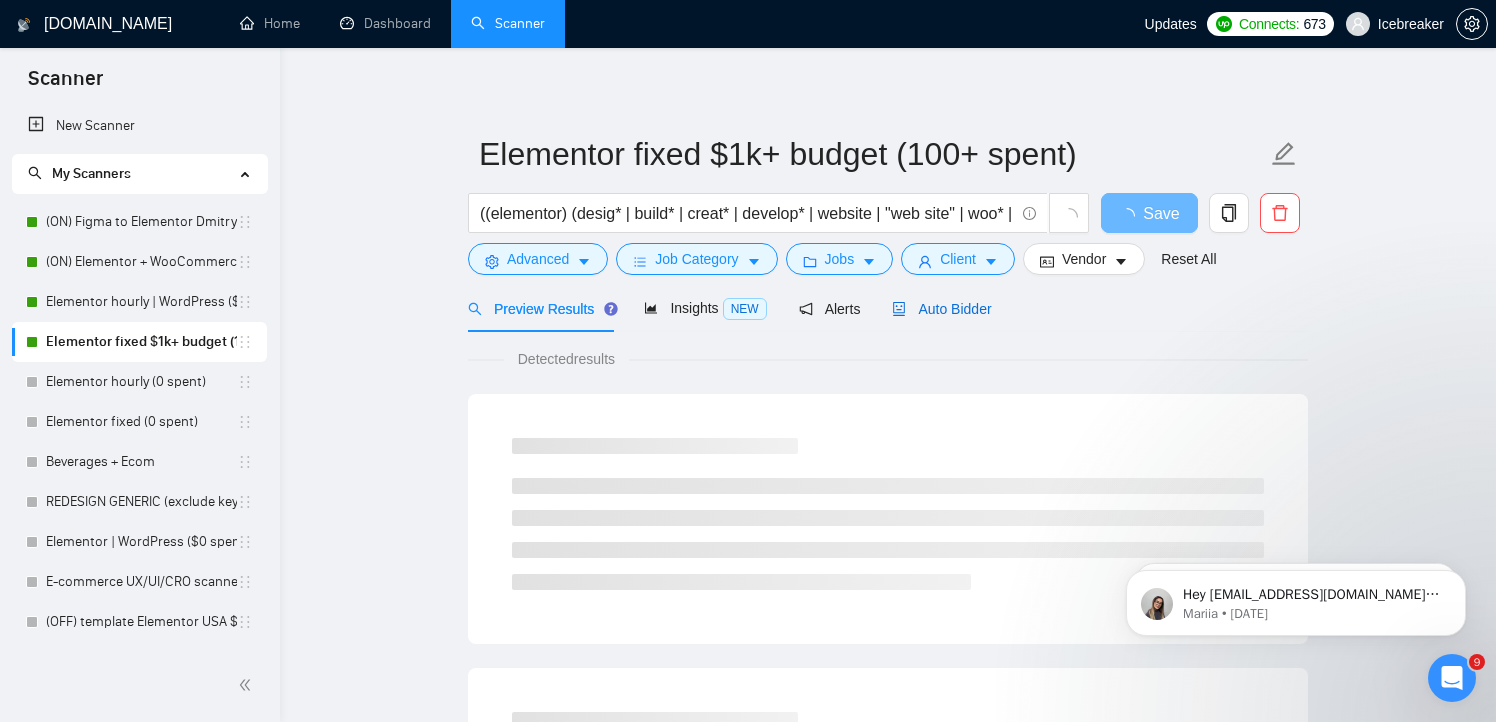 click on "Auto Bidder" at bounding box center (941, 309) 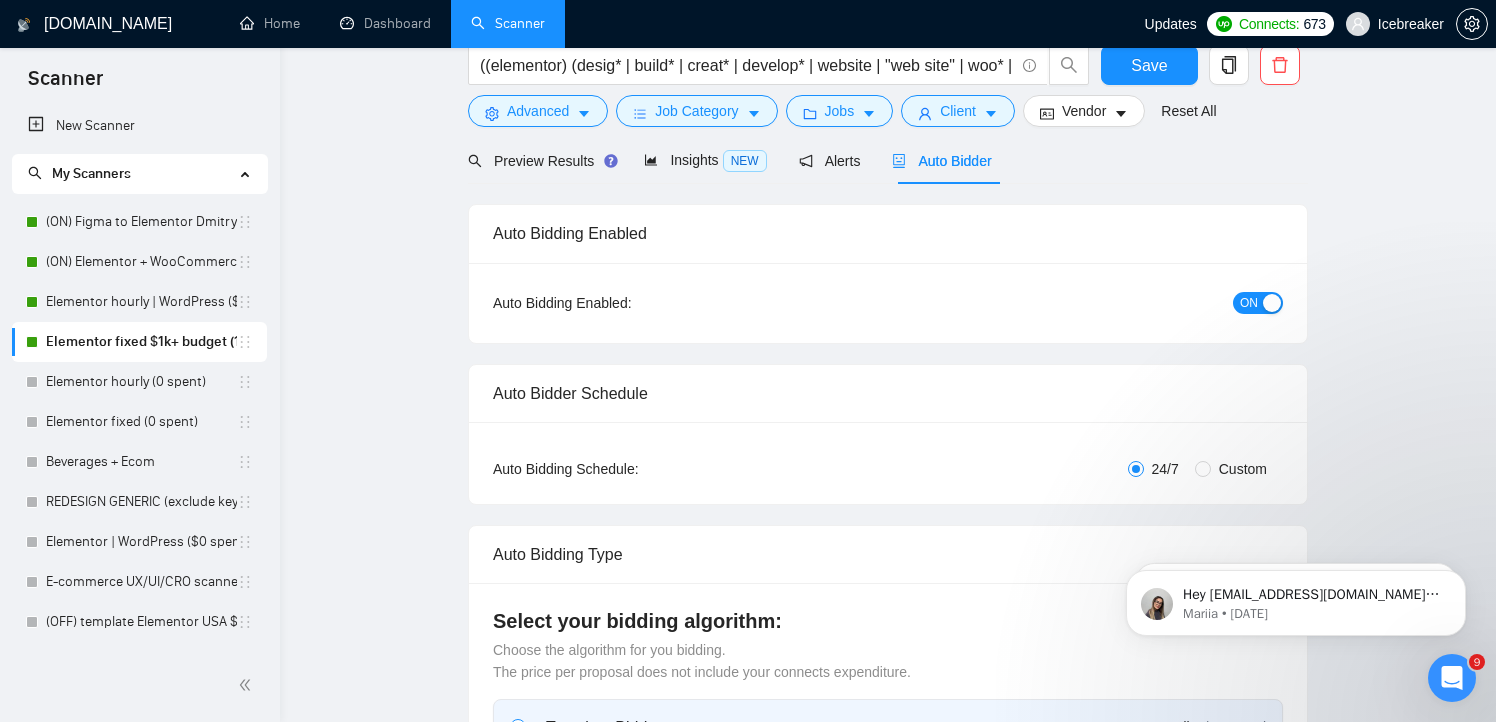 scroll, scrollTop: 45, scrollLeft: 0, axis: vertical 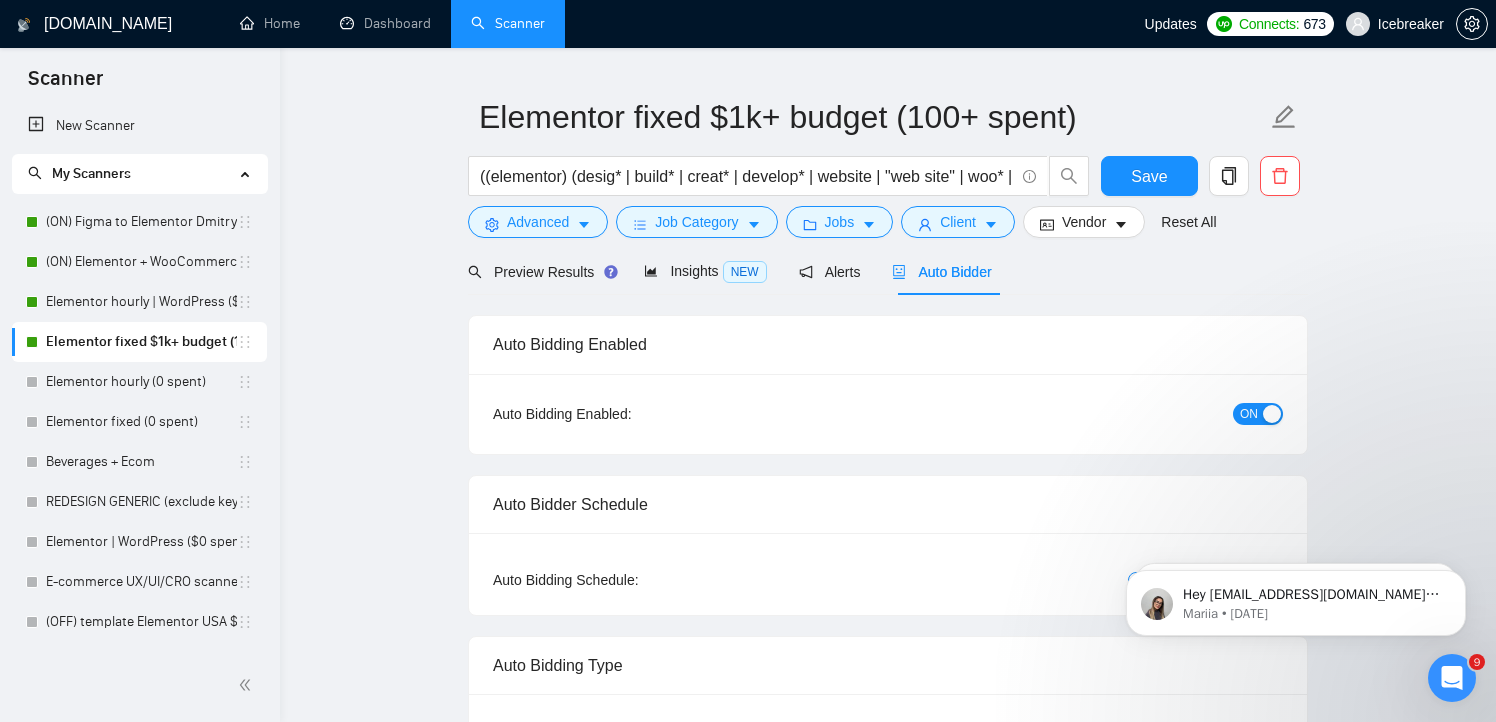 click on "ON" at bounding box center (1249, 414) 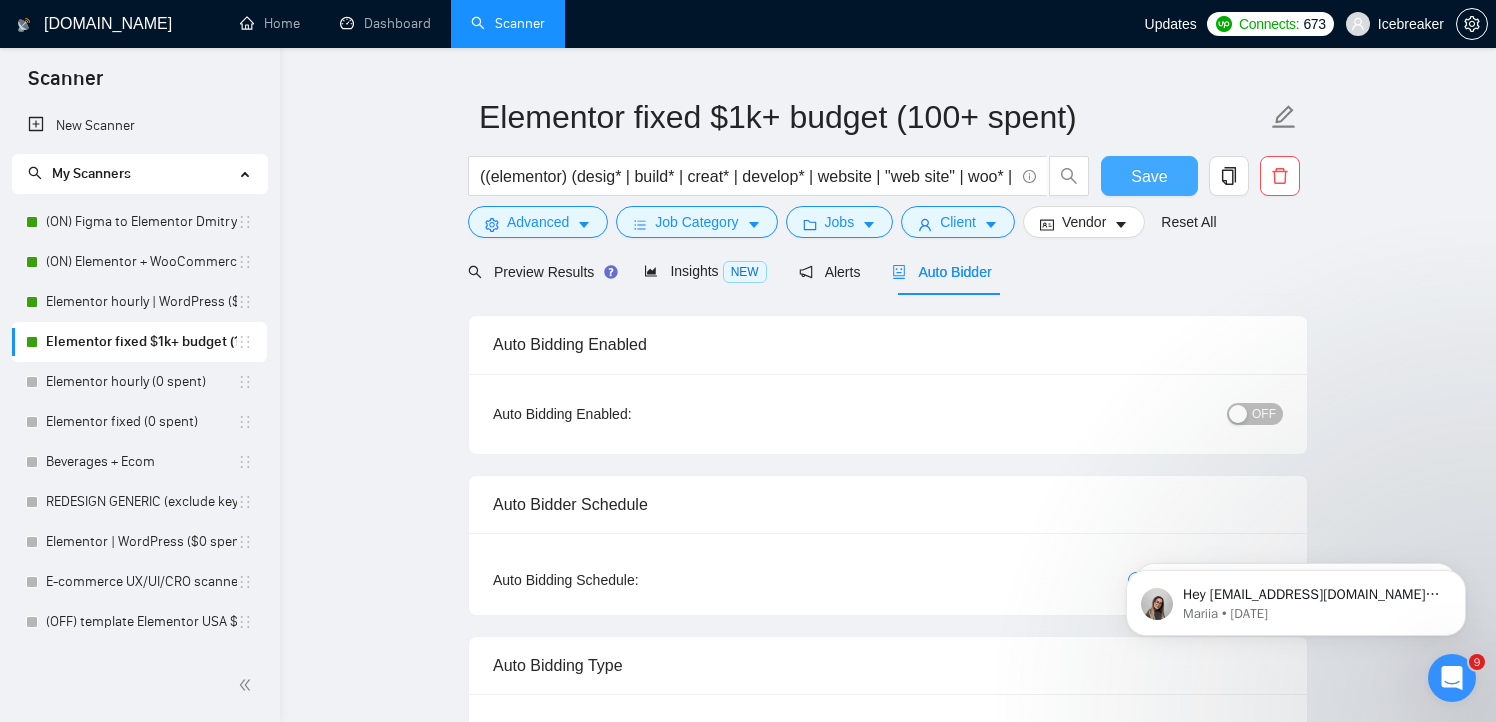 click on "Save" at bounding box center (1149, 176) 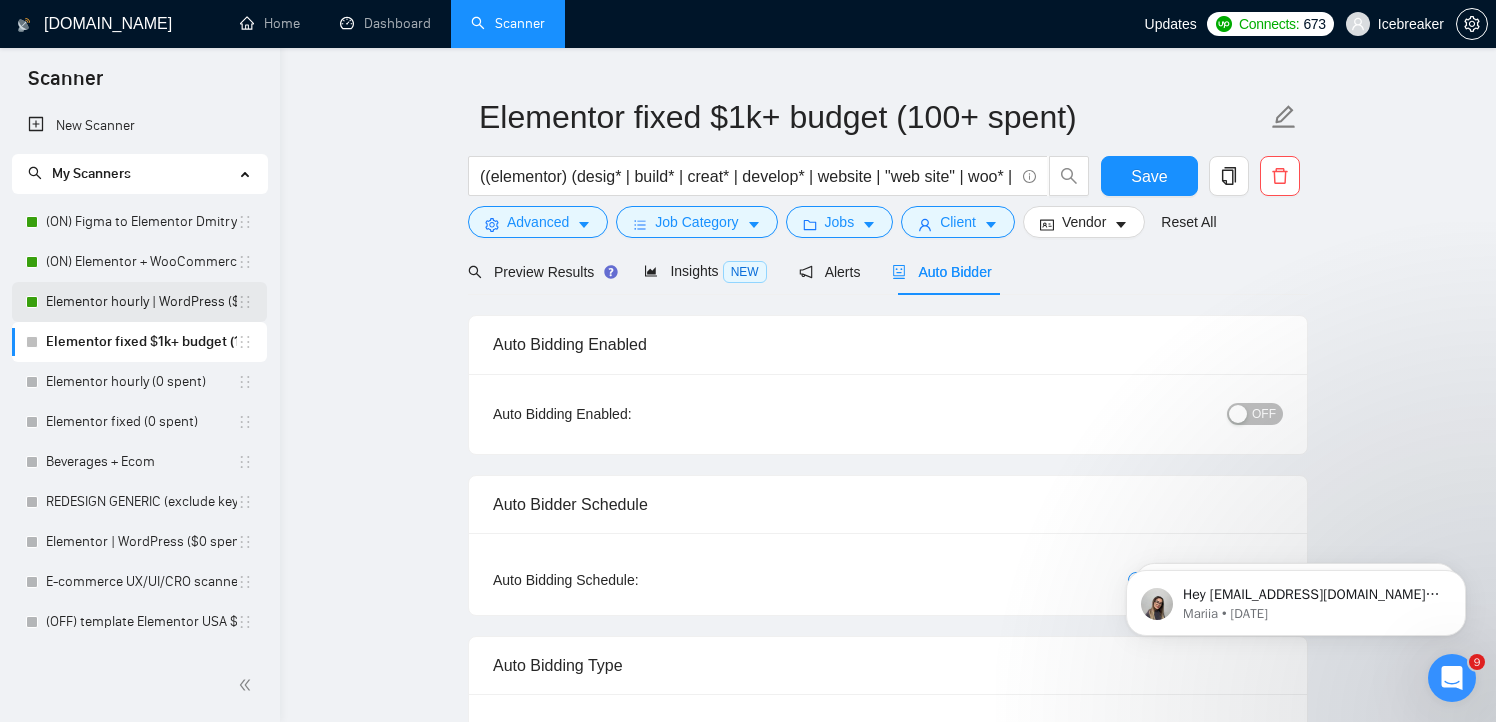 click on "Elementor hourly | WordPress ($100+ spent)" at bounding box center [141, 302] 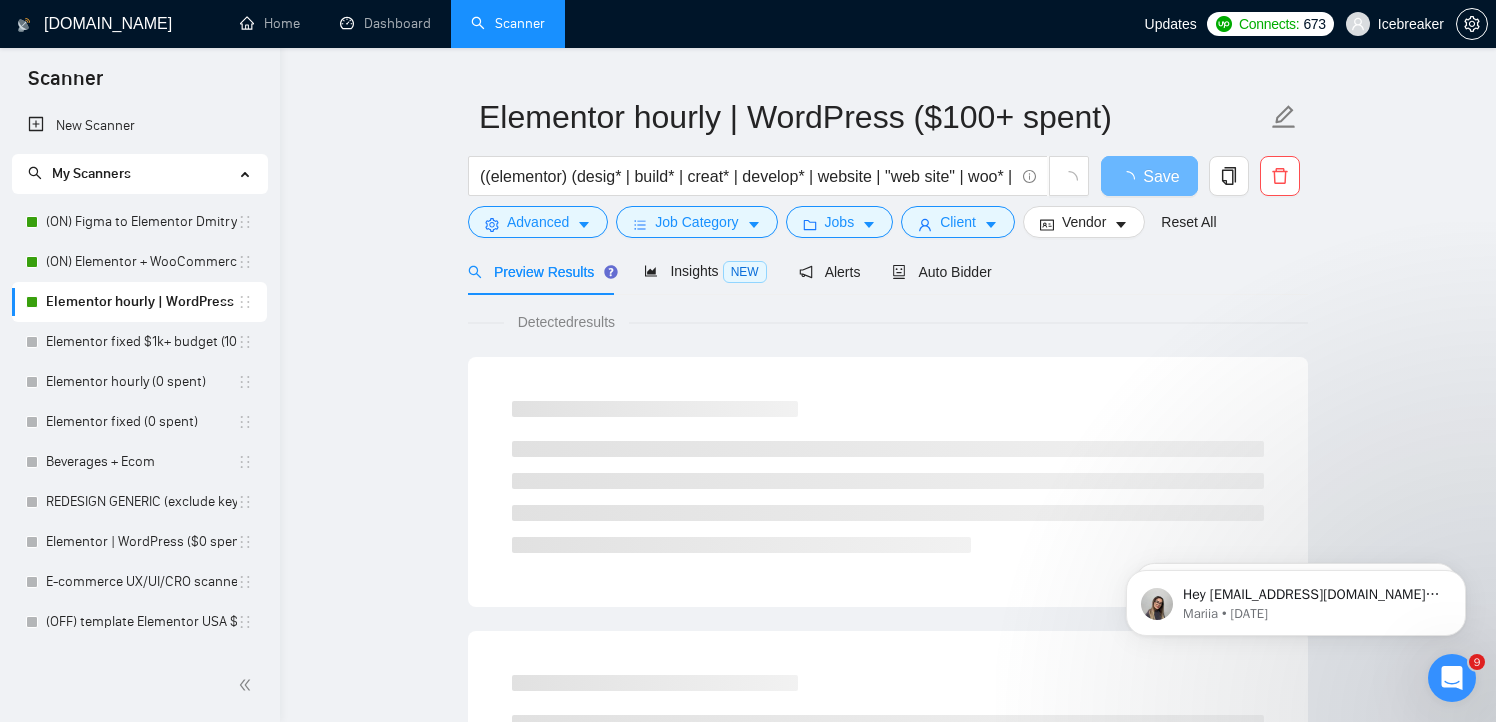 scroll, scrollTop: 0, scrollLeft: 0, axis: both 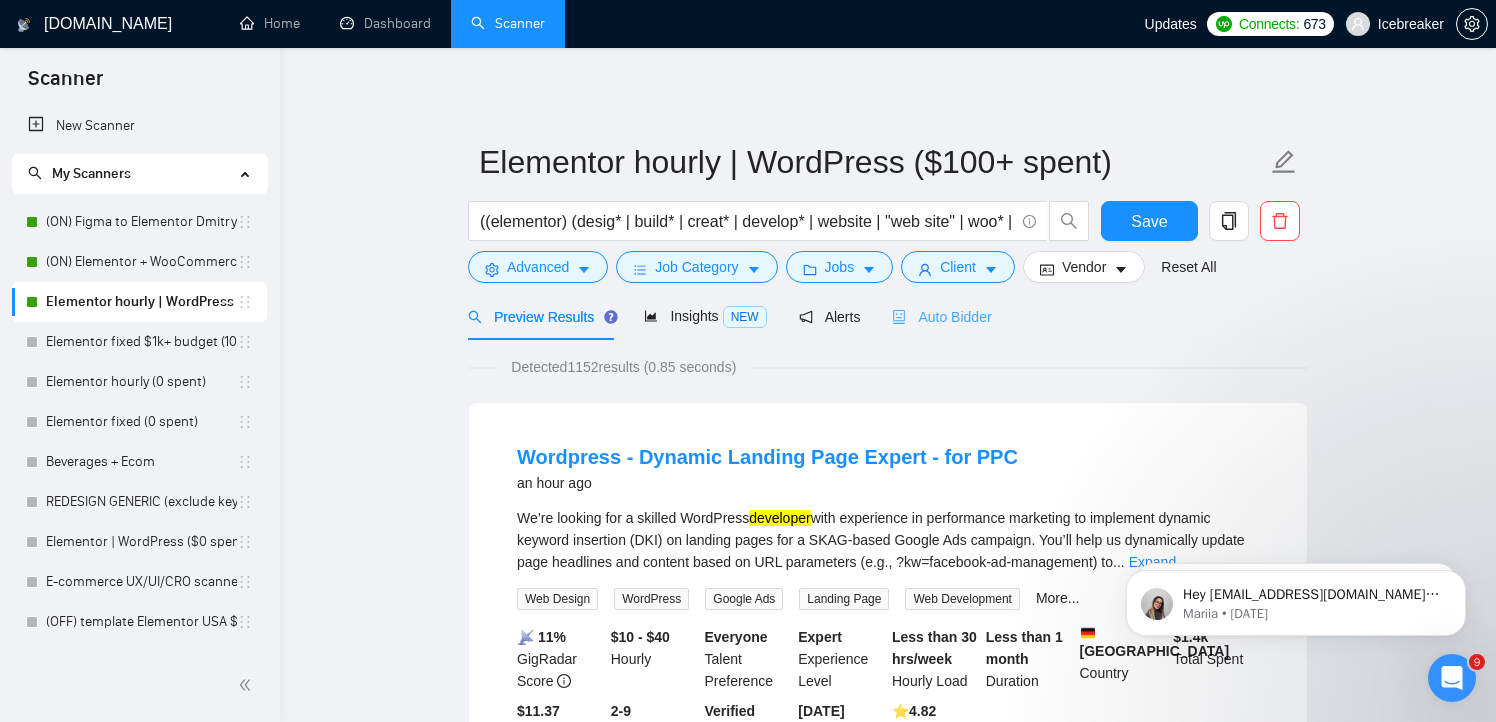 click on "Auto Bidder" at bounding box center [941, 316] 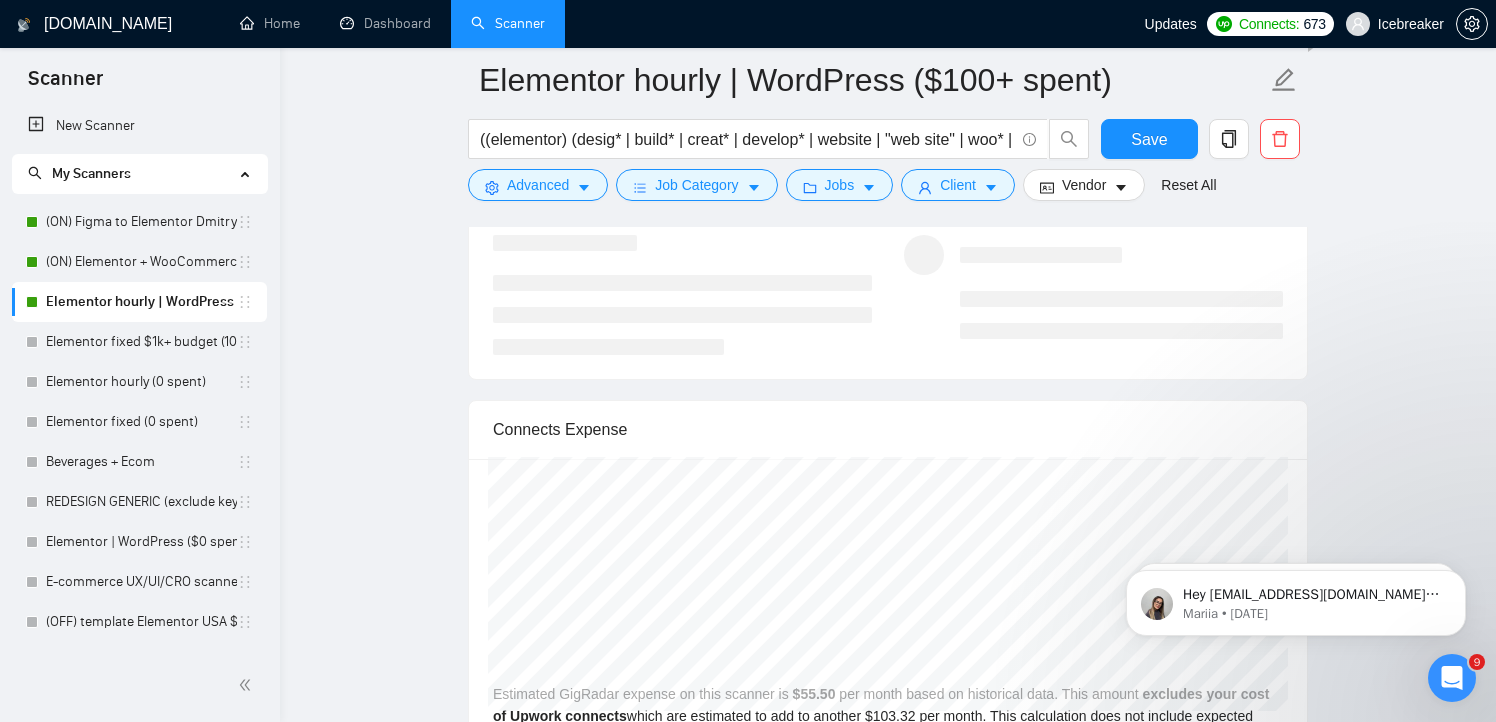 scroll, scrollTop: 4359, scrollLeft: 0, axis: vertical 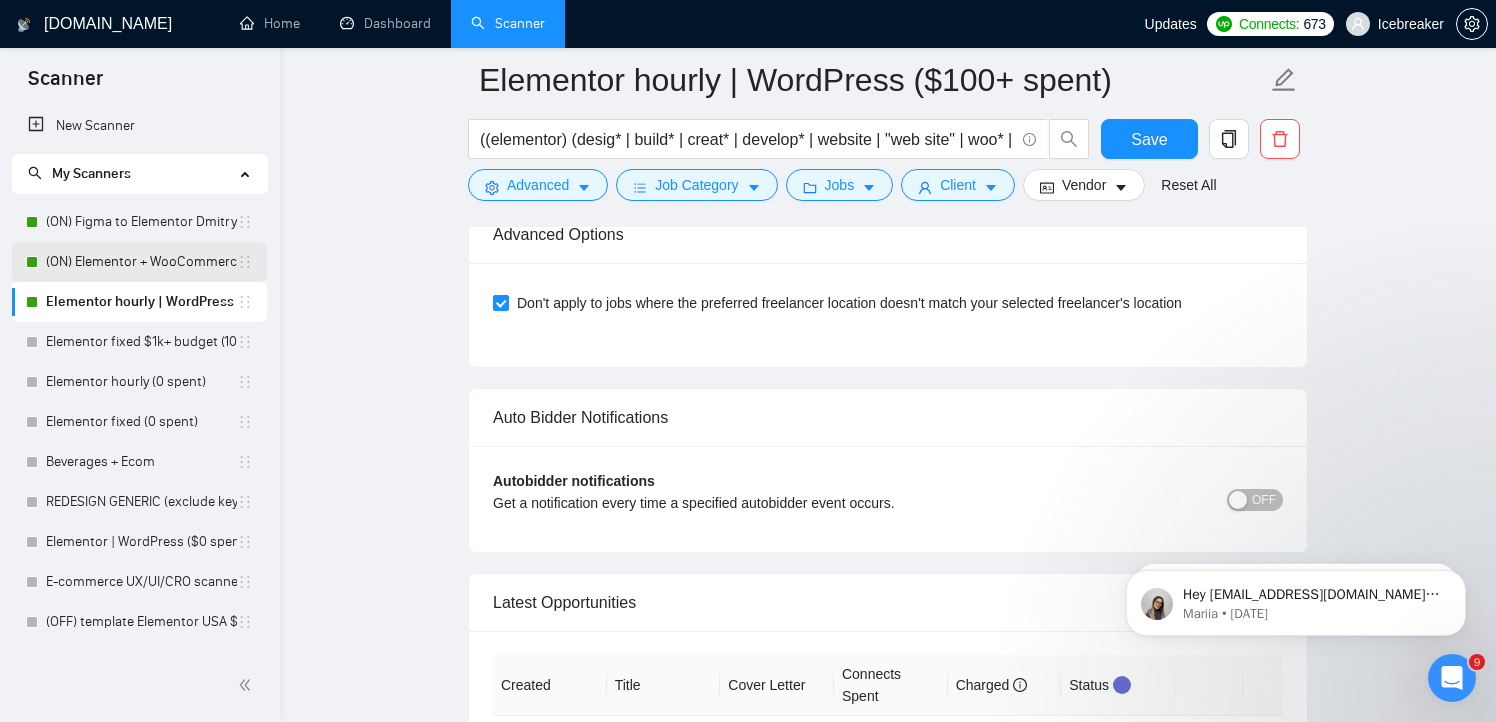 click on "(ON) Elementor + WooCommerce" at bounding box center [141, 262] 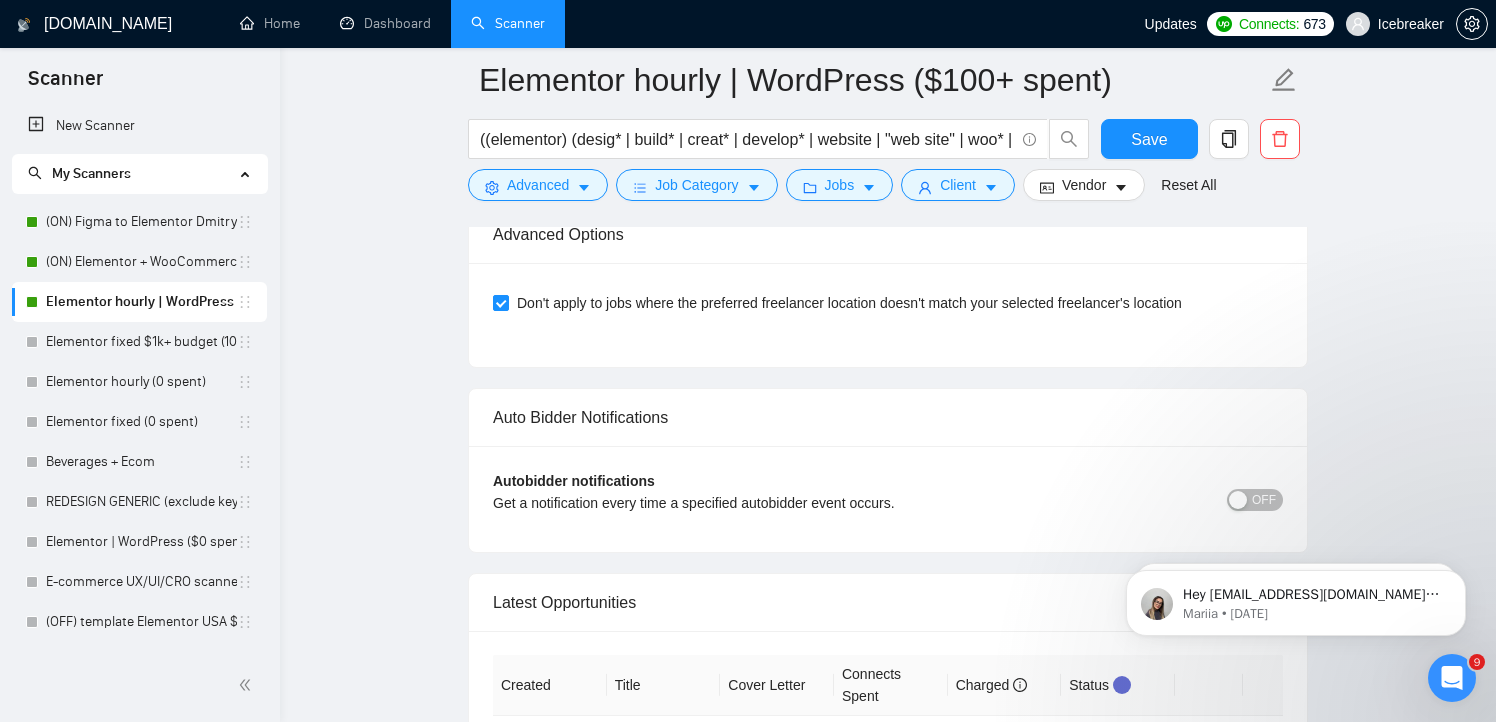 scroll, scrollTop: 8, scrollLeft: 0, axis: vertical 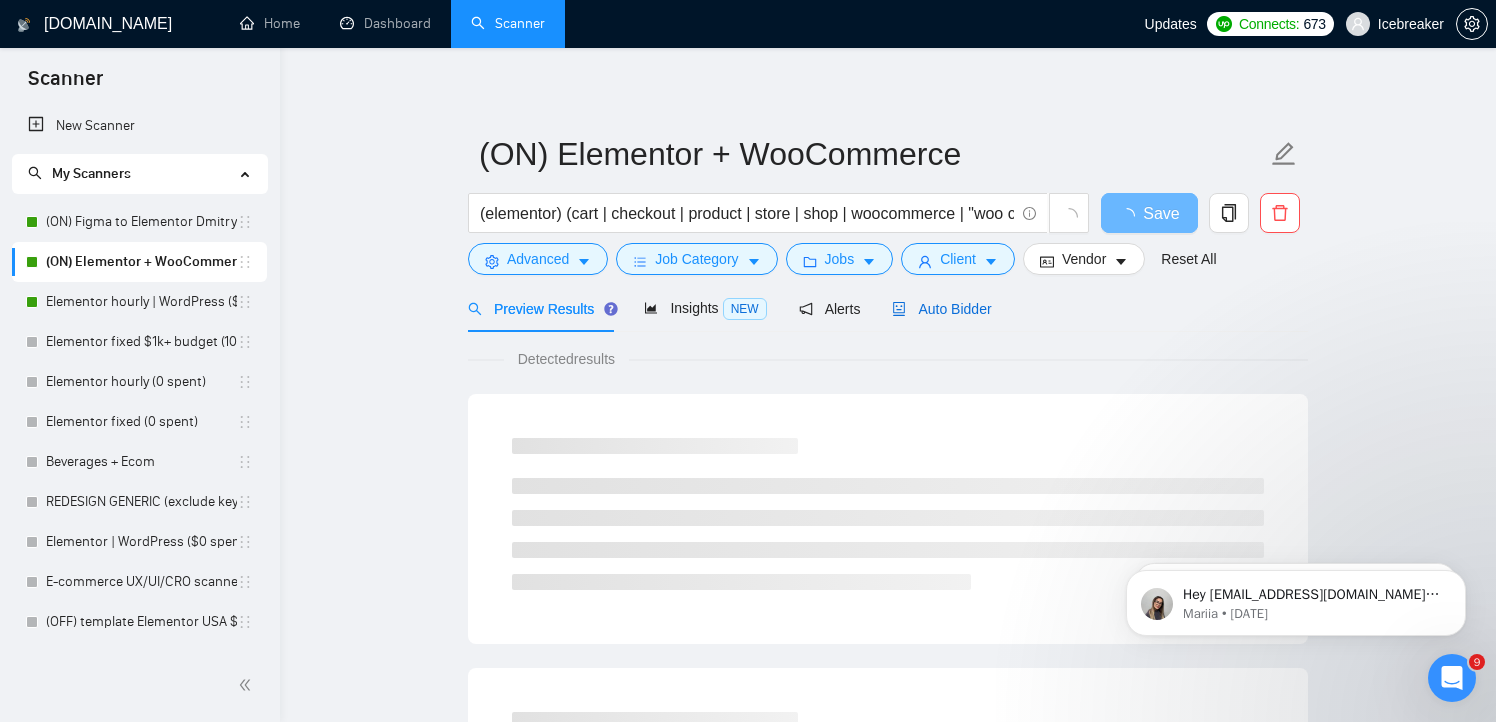 click on "Auto Bidder" at bounding box center (941, 309) 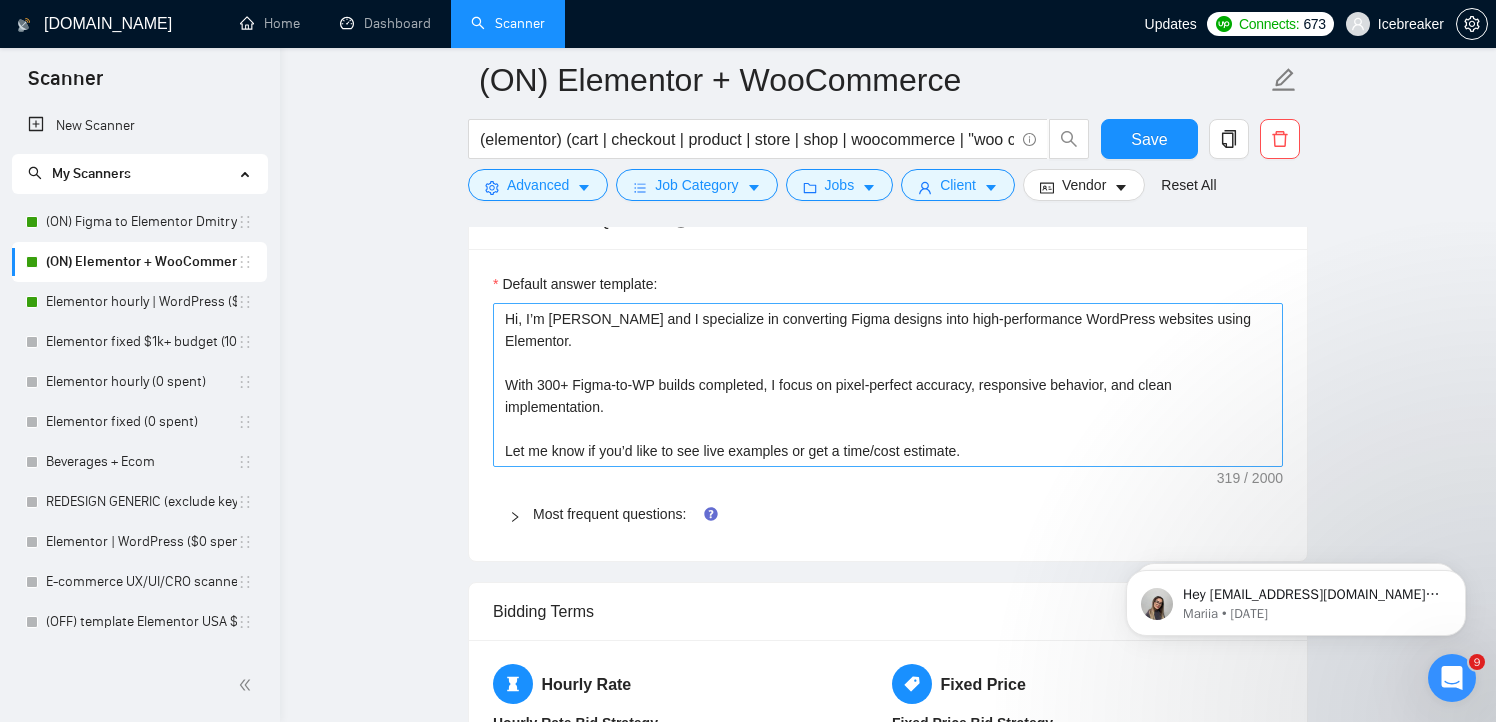 scroll, scrollTop: 2489, scrollLeft: 0, axis: vertical 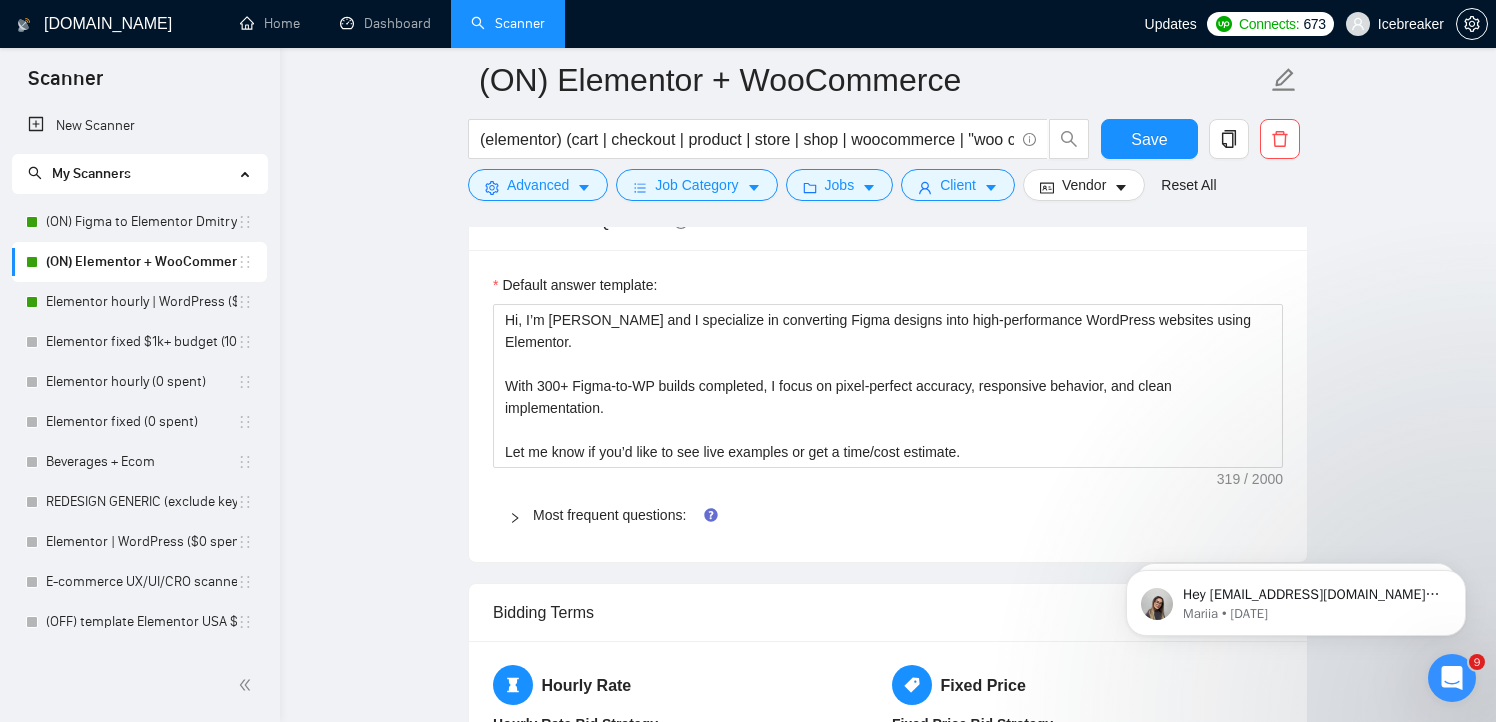 click on "Most frequent questions:" at bounding box center [900, 515] 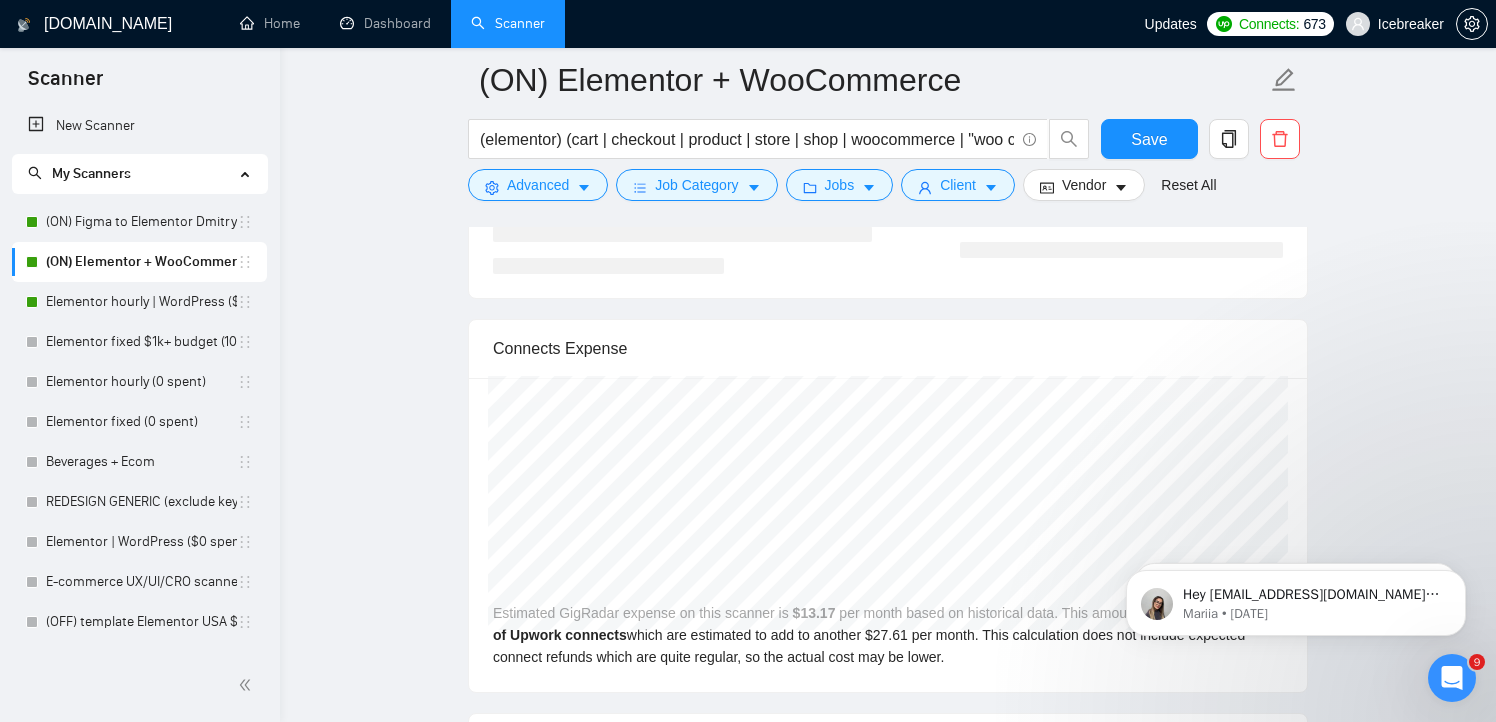 scroll, scrollTop: 4968, scrollLeft: 0, axis: vertical 